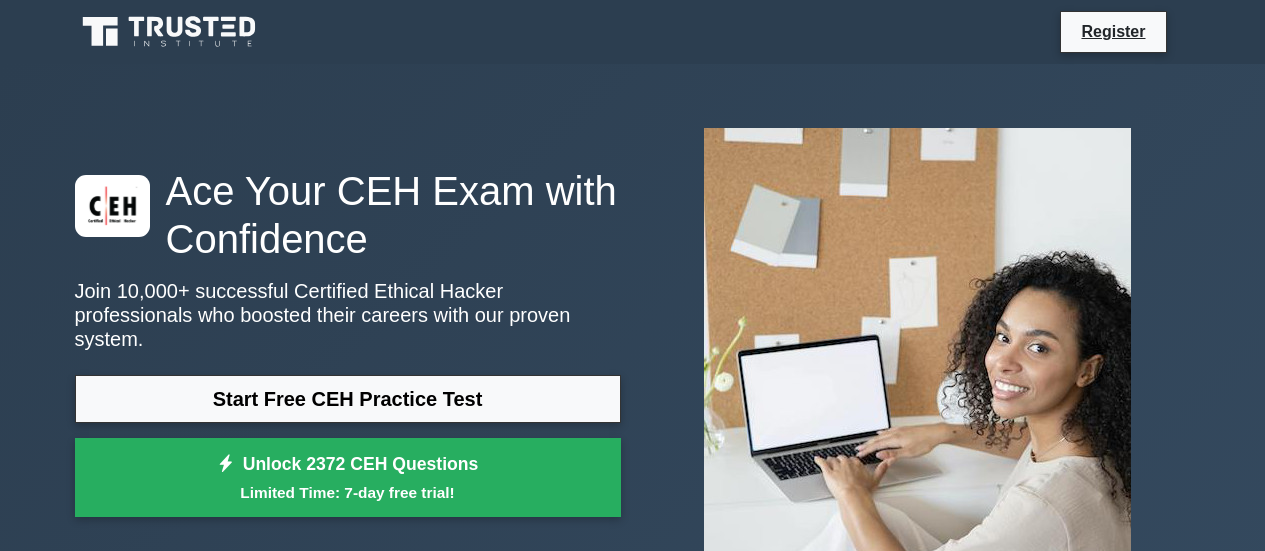scroll, scrollTop: 0, scrollLeft: 0, axis: both 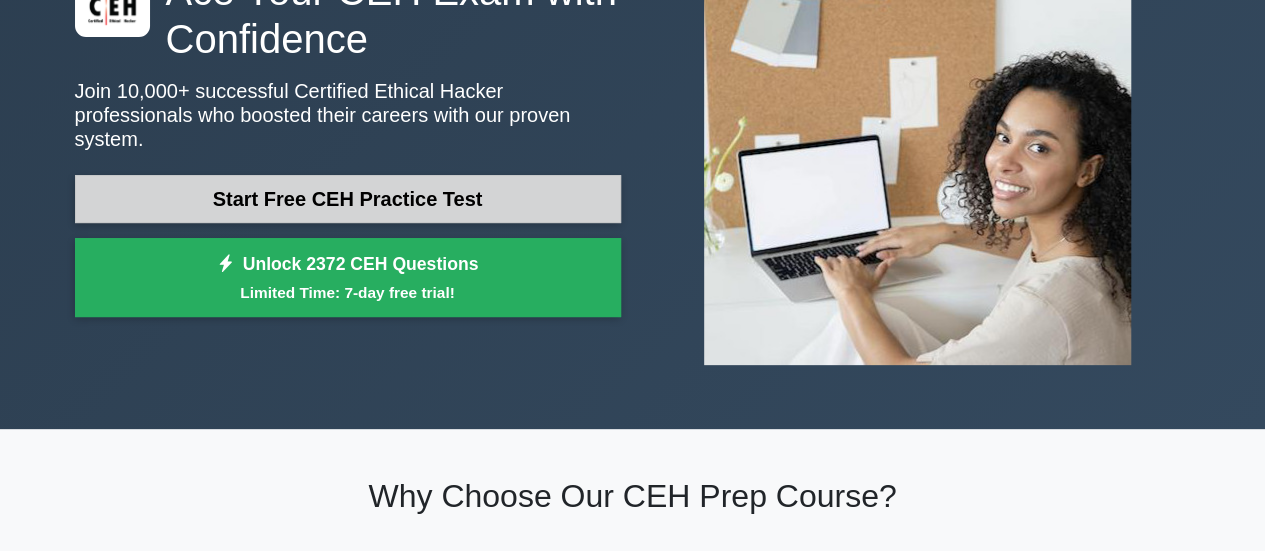 drag, startPoint x: 577, startPoint y: 197, endPoint x: 603, endPoint y: 177, distance: 32.80244 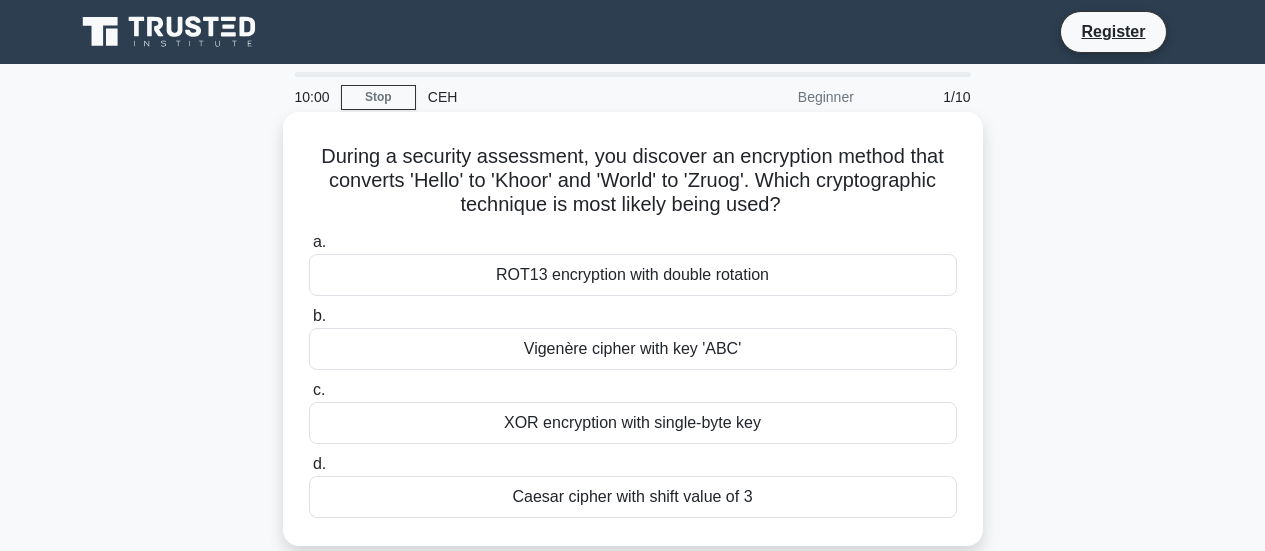 scroll, scrollTop: 0, scrollLeft: 0, axis: both 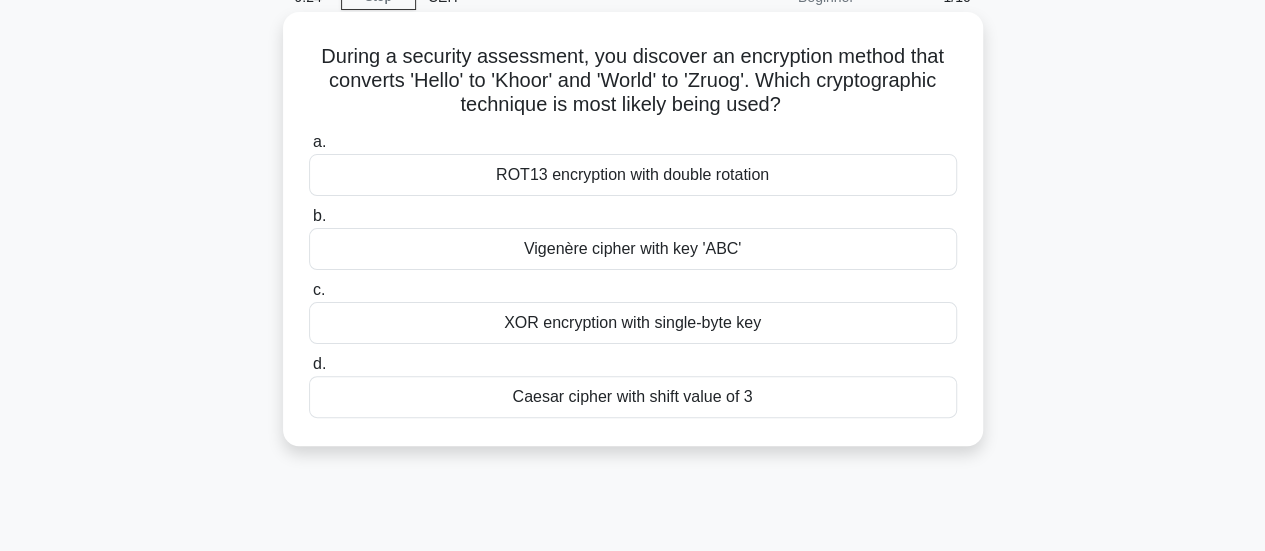 click on "XOR encryption with single-byte key" at bounding box center (633, 323) 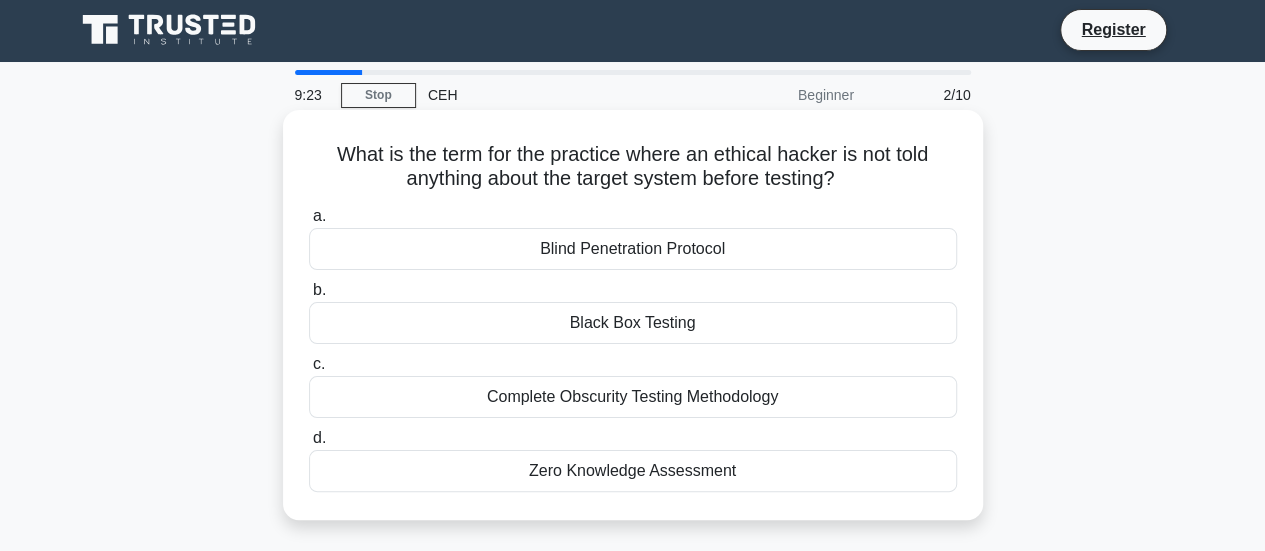 scroll, scrollTop: 0, scrollLeft: 0, axis: both 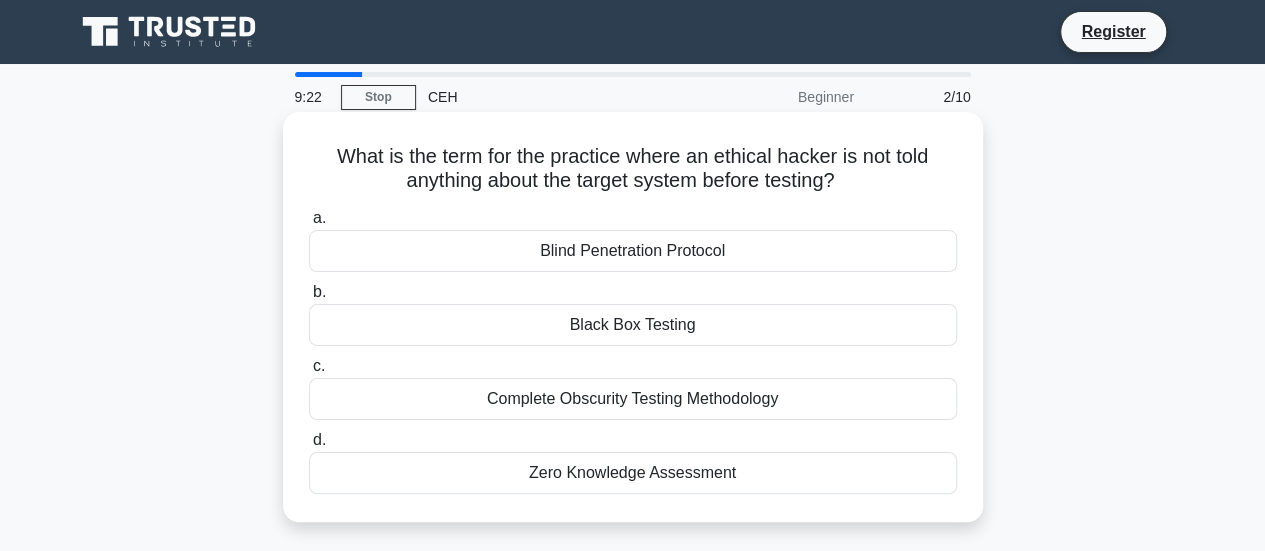 click on "Complete Obscurity Testing Methodology" at bounding box center [633, 399] 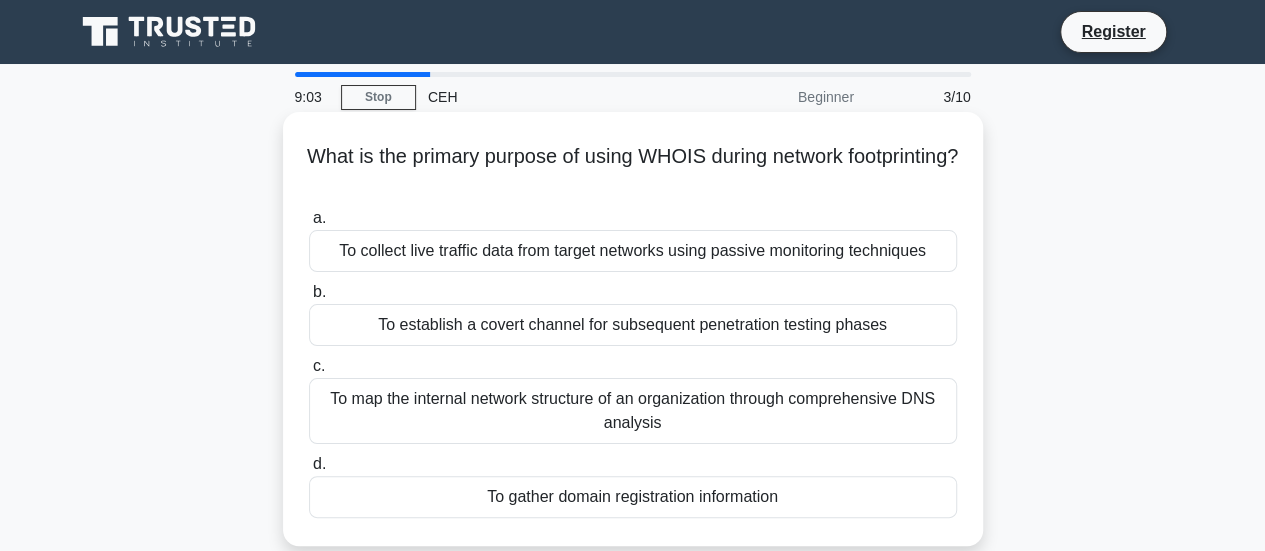 scroll, scrollTop: 100, scrollLeft: 0, axis: vertical 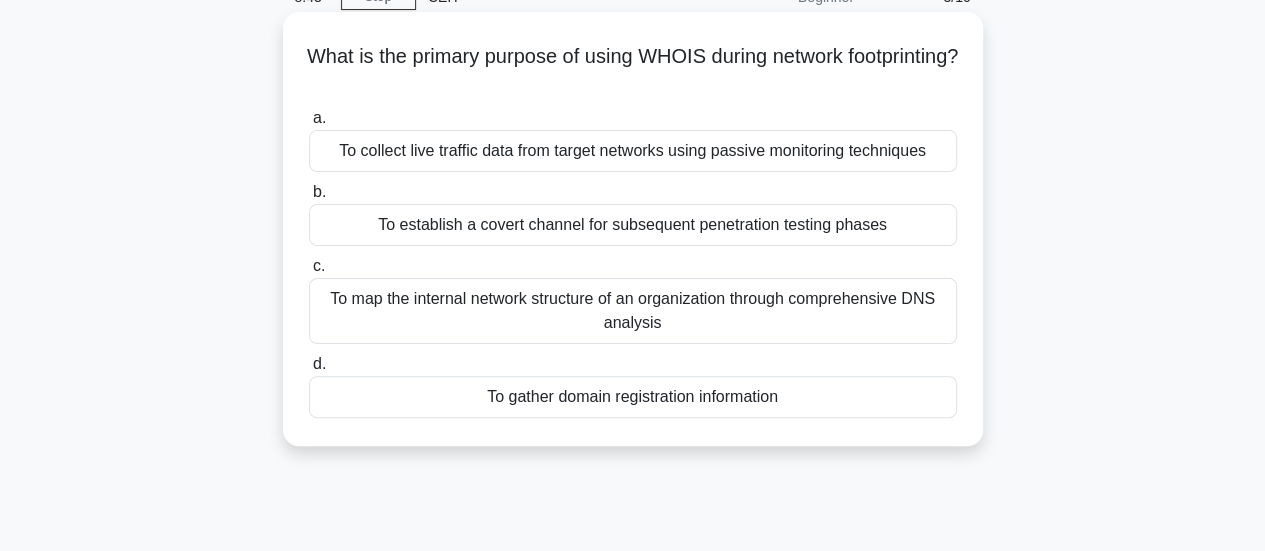 click on "To collect live traffic data from target networks using passive monitoring techniques" at bounding box center (633, 151) 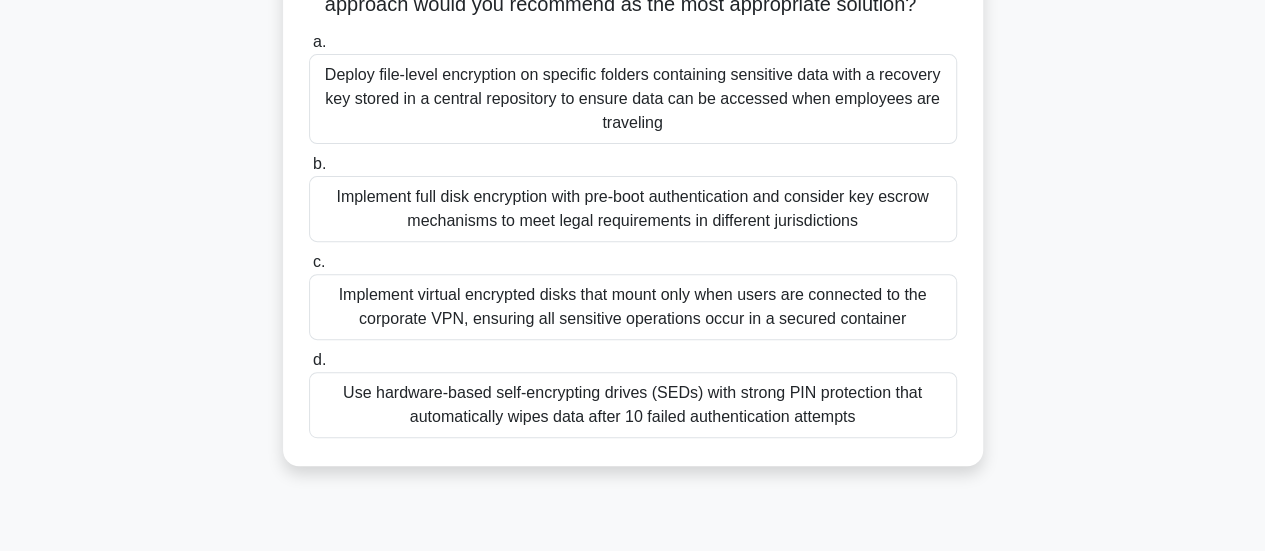 scroll, scrollTop: 300, scrollLeft: 0, axis: vertical 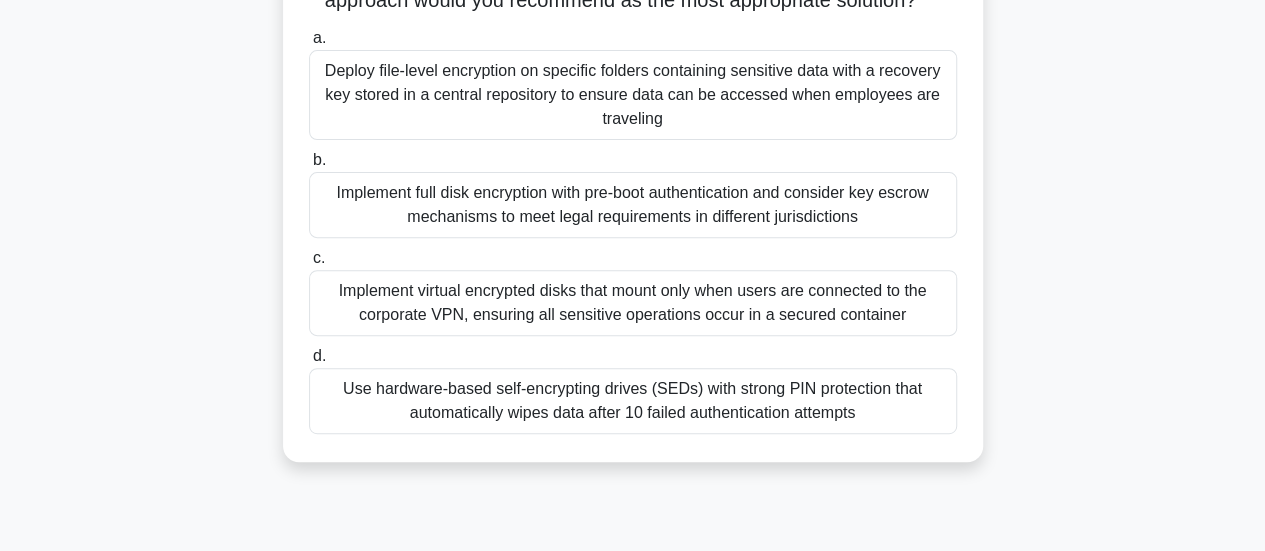 click on "Implement full disk encryption with pre-boot authentication and consider key escrow mechanisms to meet legal requirements in different jurisdictions" at bounding box center (633, 205) 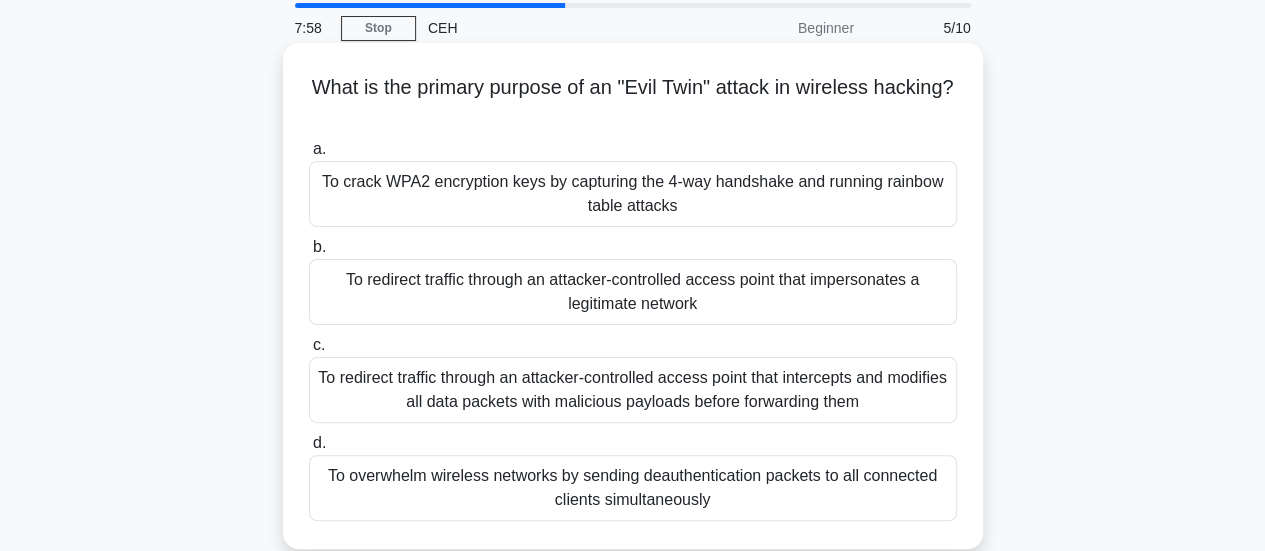 scroll, scrollTop: 100, scrollLeft: 0, axis: vertical 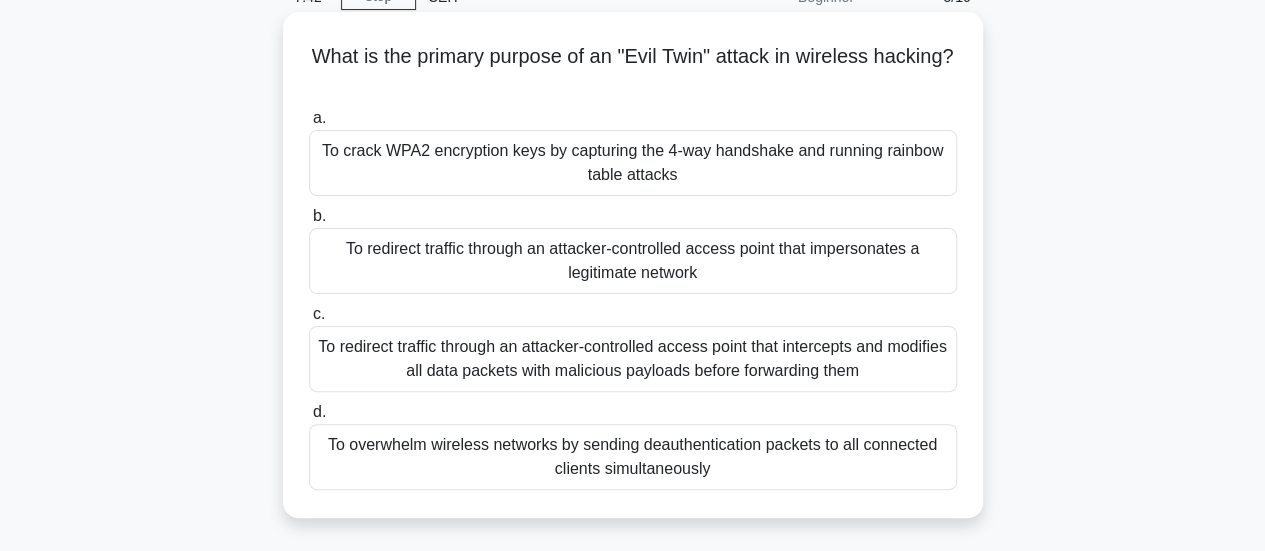 click on "To crack WPA2 encryption keys by capturing the 4-way handshake and running rainbow table attacks" at bounding box center (633, 163) 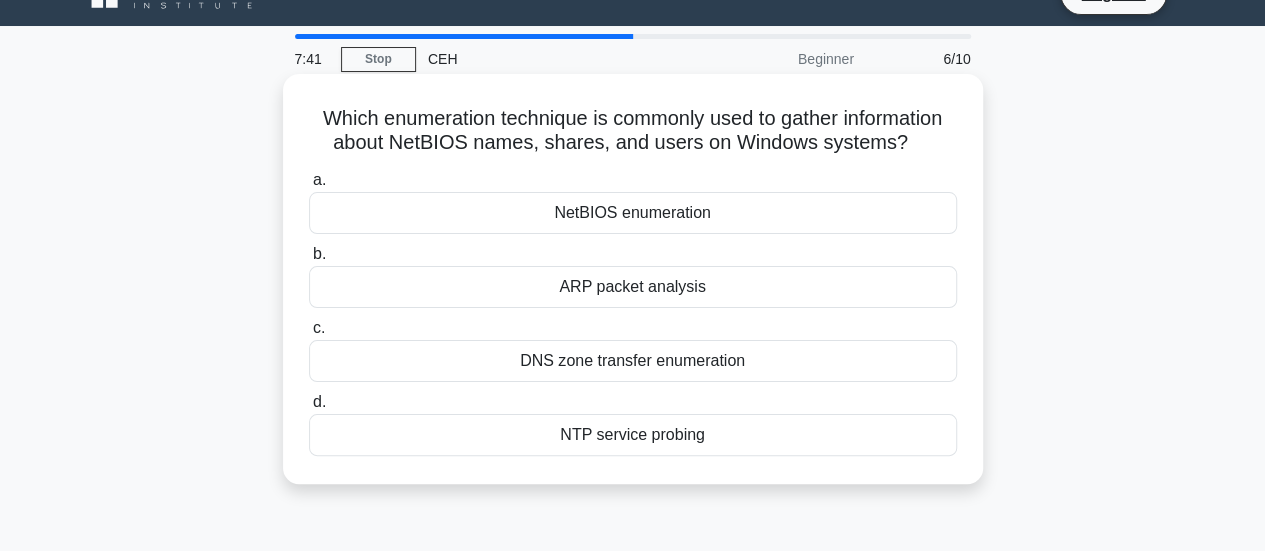 scroll, scrollTop: 0, scrollLeft: 0, axis: both 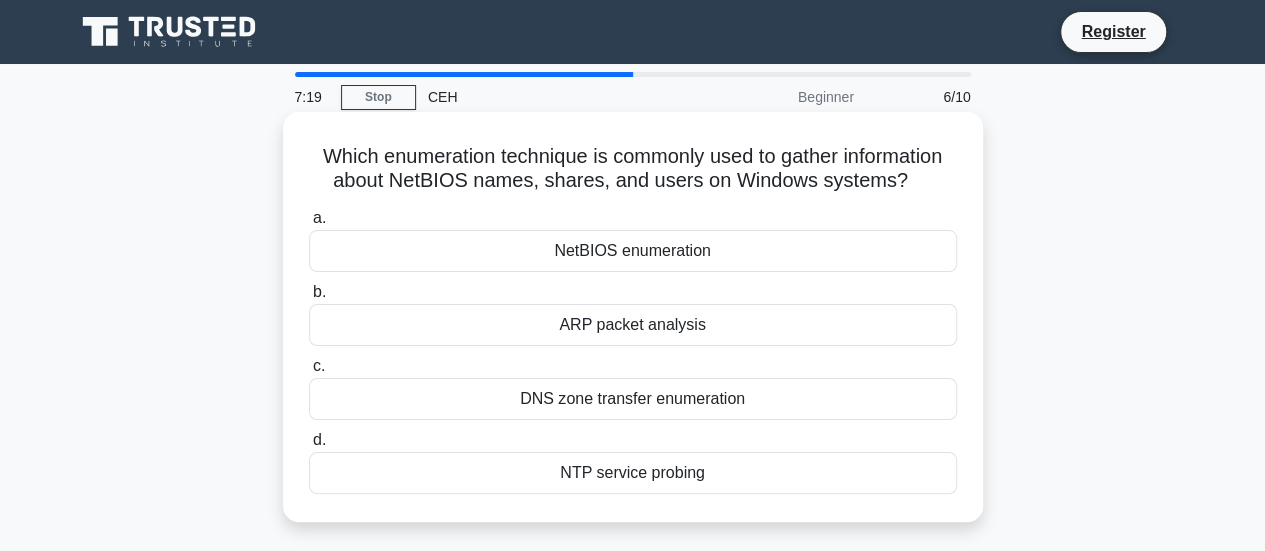 click on "NetBIOS enumeration" at bounding box center (633, 251) 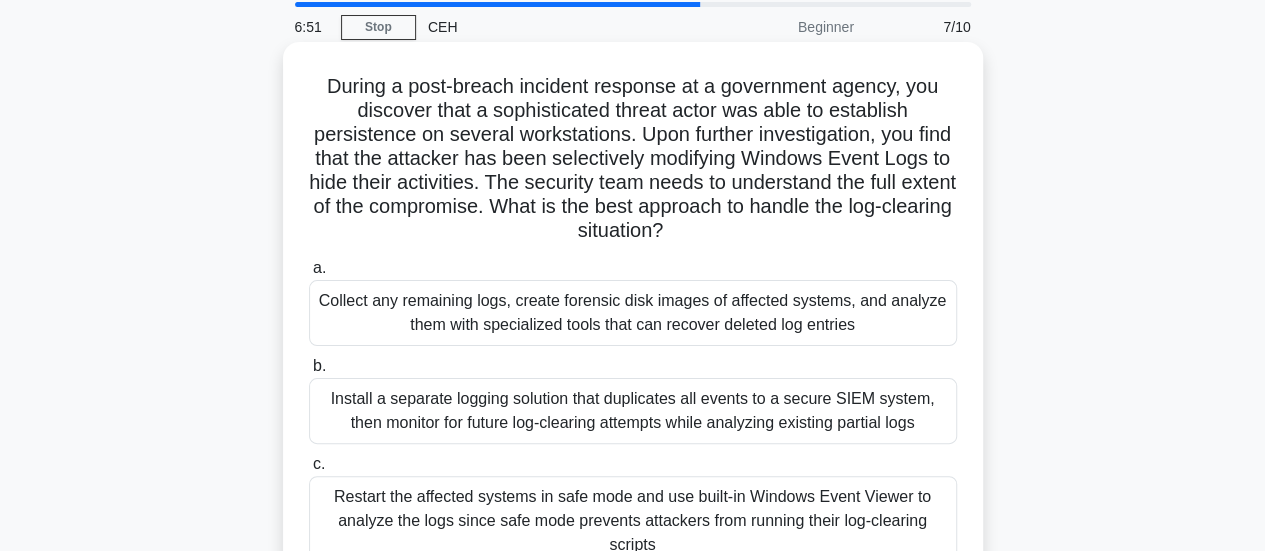 scroll, scrollTop: 100, scrollLeft: 0, axis: vertical 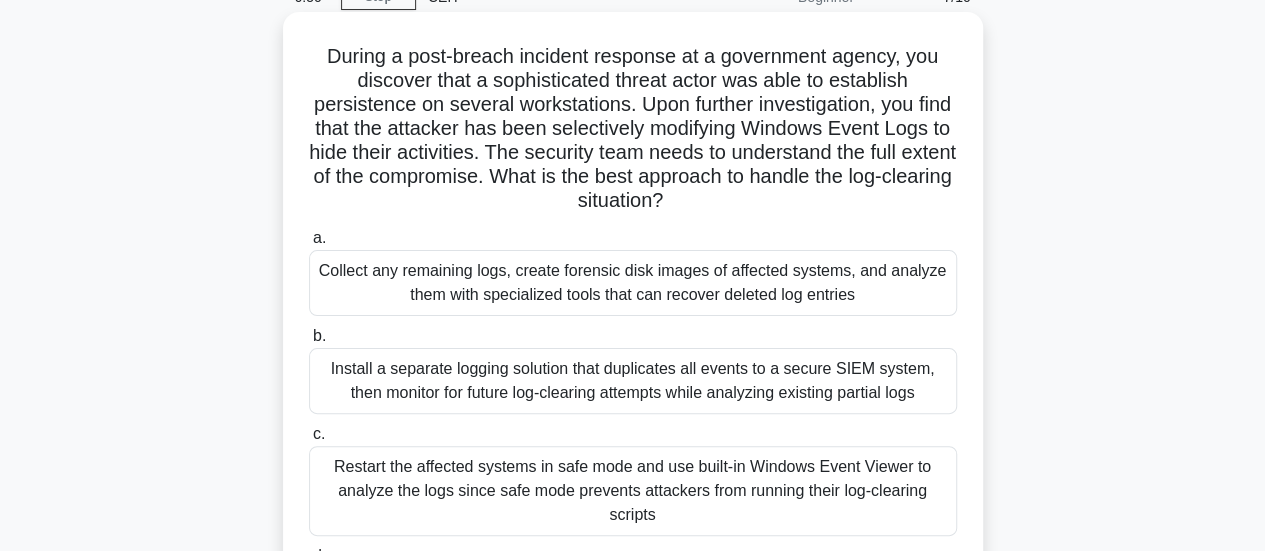 click on "Collect any remaining logs, create forensic disk images of affected systems, and analyze them with specialized tools that can recover deleted log entries" at bounding box center (633, 283) 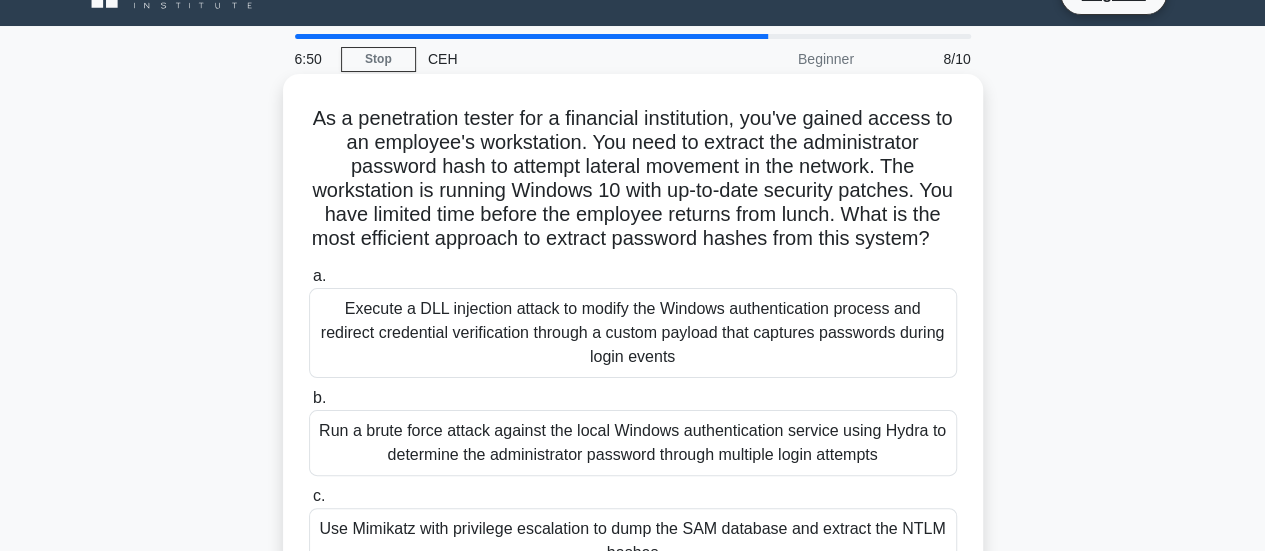 scroll, scrollTop: 0, scrollLeft: 0, axis: both 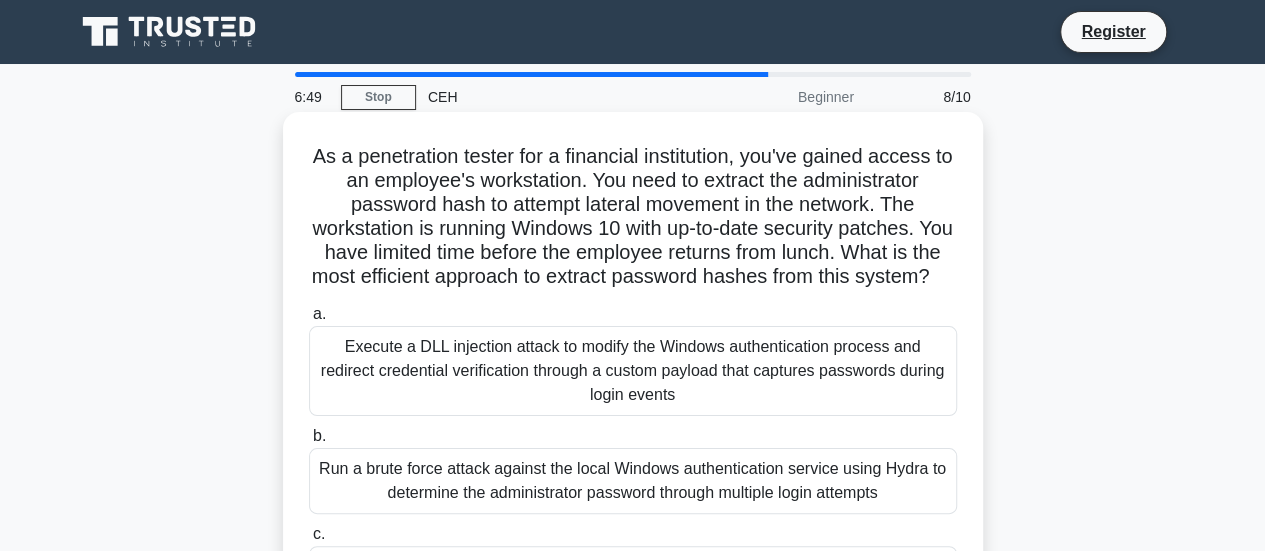 click on "Run a brute force attack against the local Windows authentication service using Hydra to determine the administrator password through multiple login attempts" at bounding box center [633, 481] 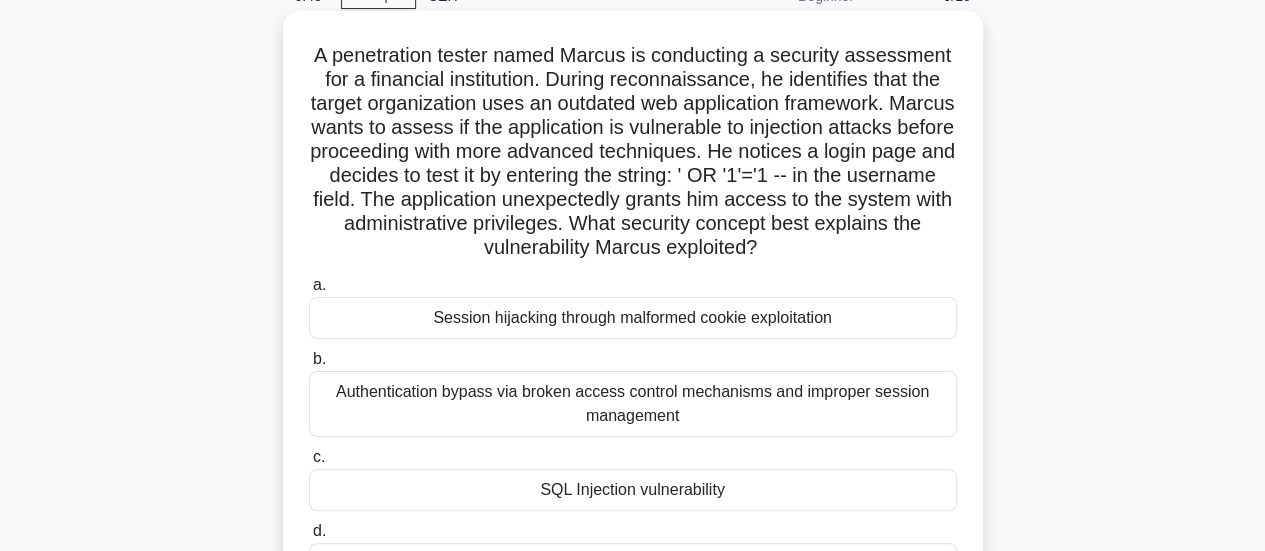 scroll, scrollTop: 200, scrollLeft: 0, axis: vertical 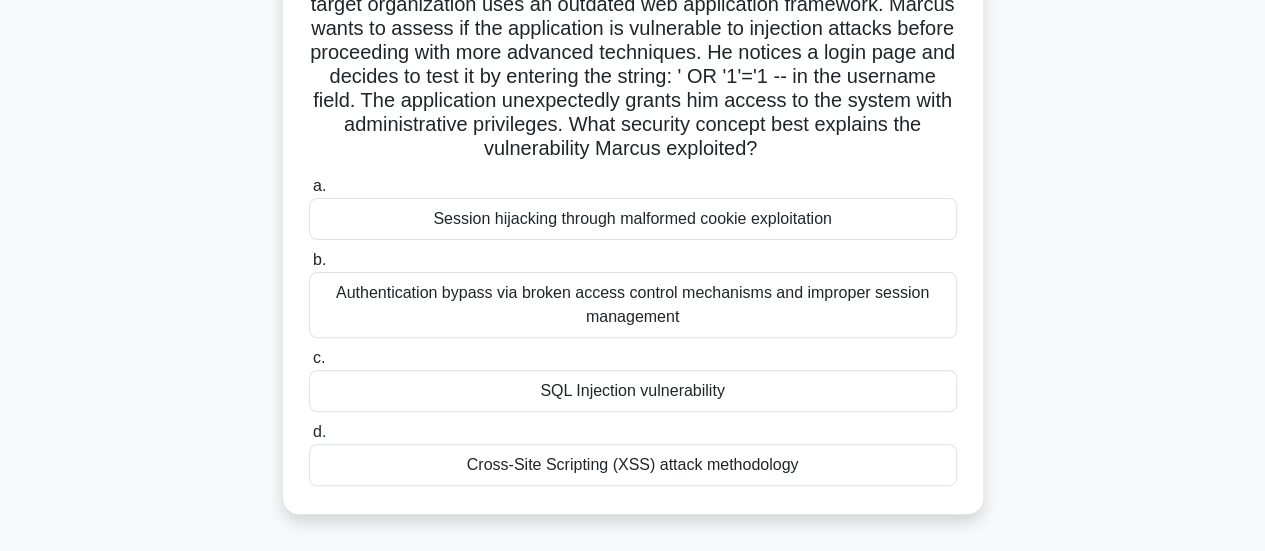click on "SQL Injection vulnerability" at bounding box center (633, 391) 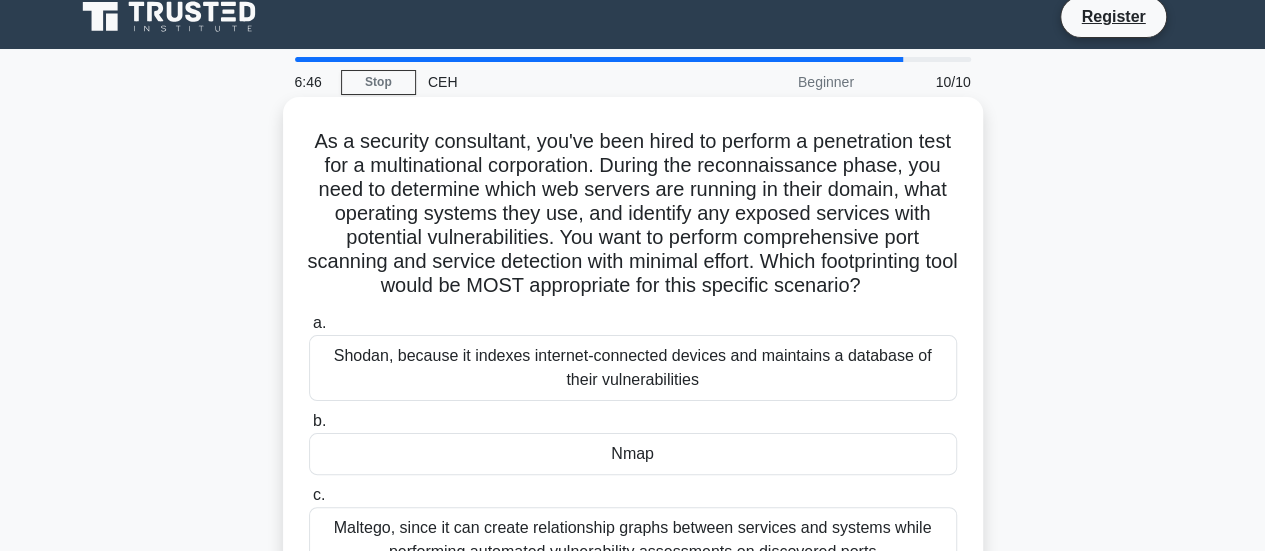 scroll, scrollTop: 0, scrollLeft: 0, axis: both 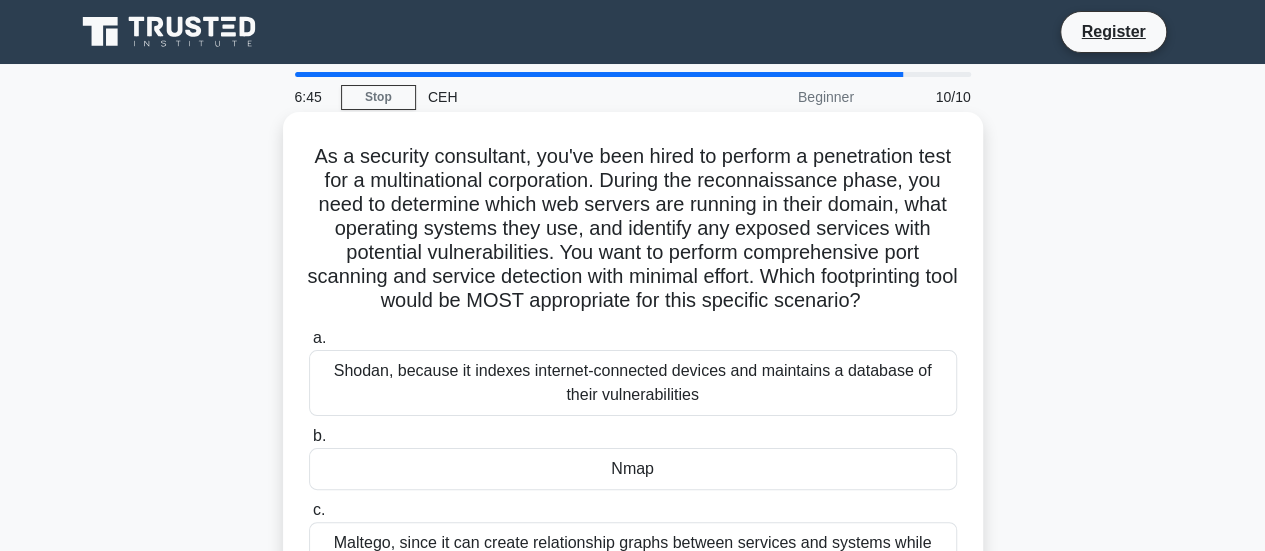 click on "Nmap" at bounding box center (633, 469) 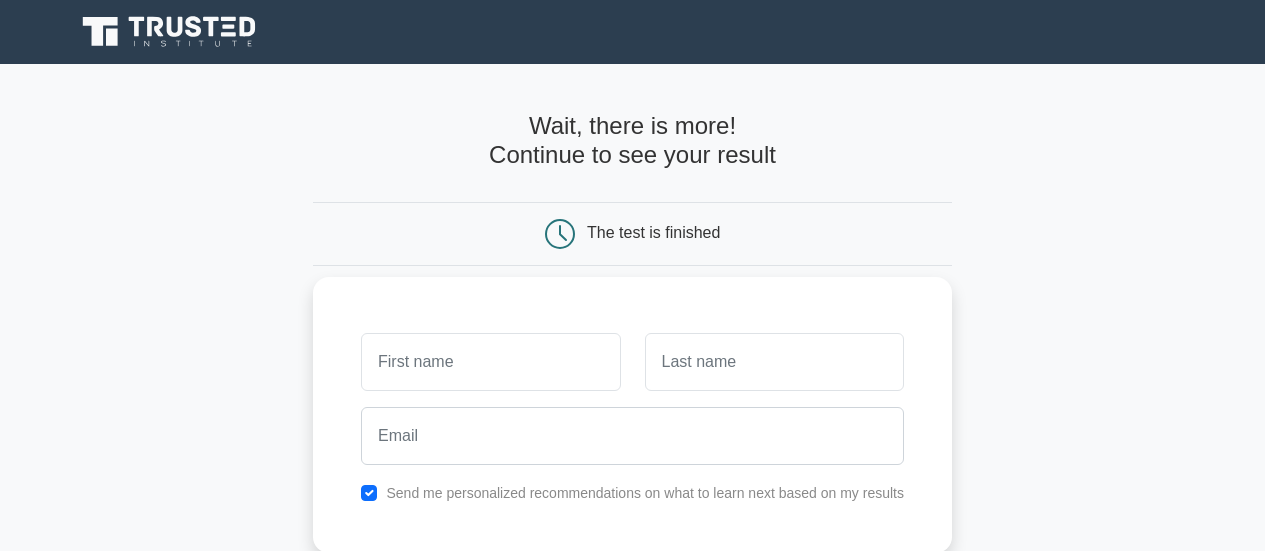scroll, scrollTop: 0, scrollLeft: 0, axis: both 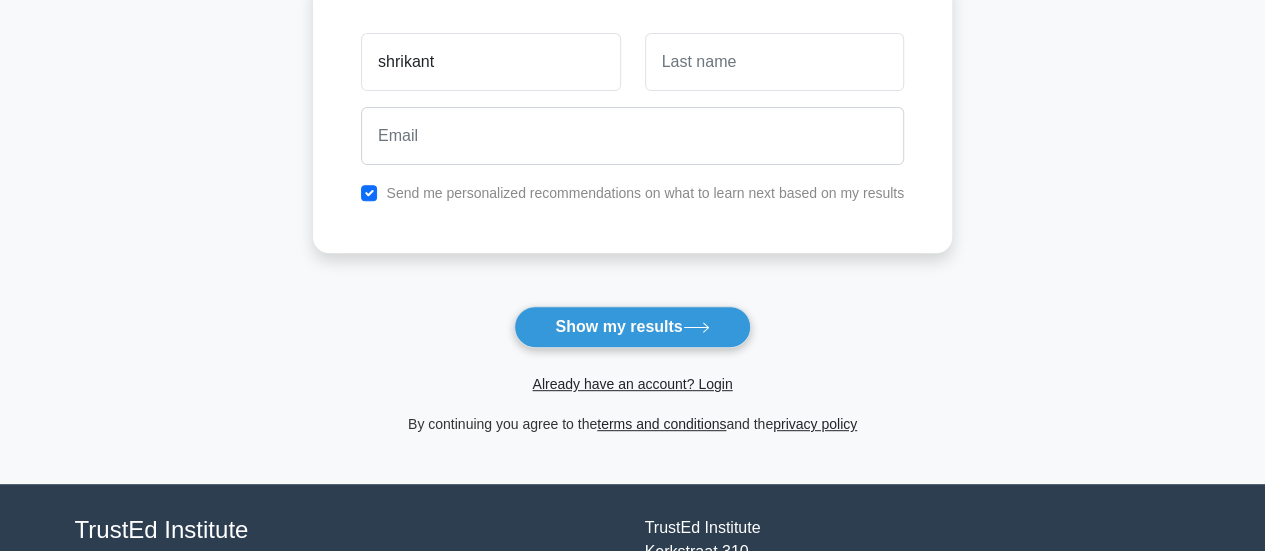 type on "shrikant" 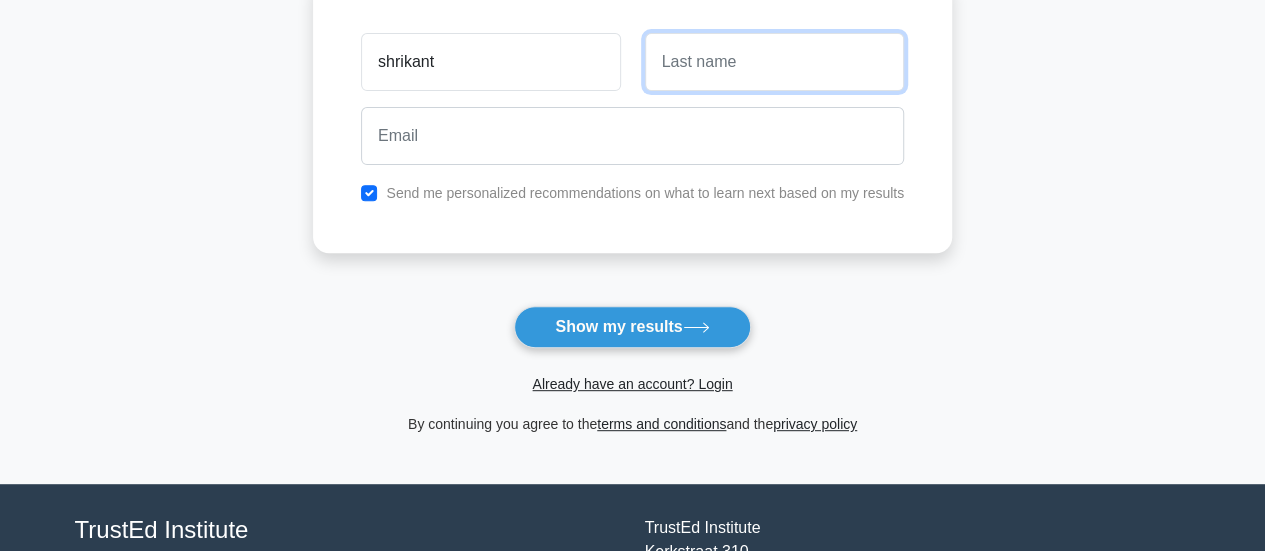 click at bounding box center (774, 62) 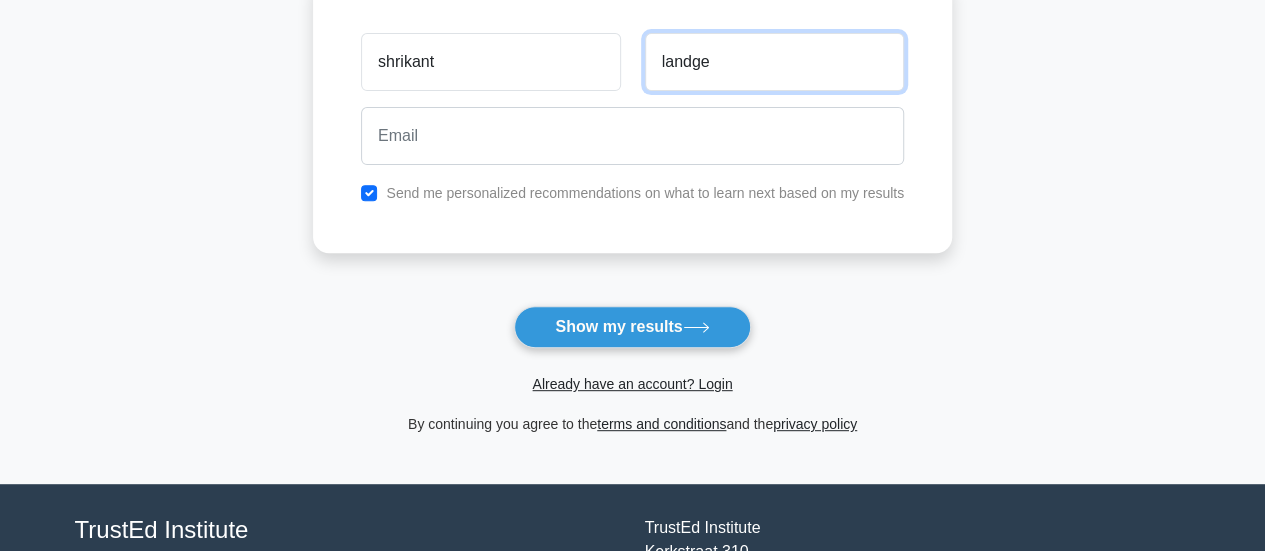 type on "landge" 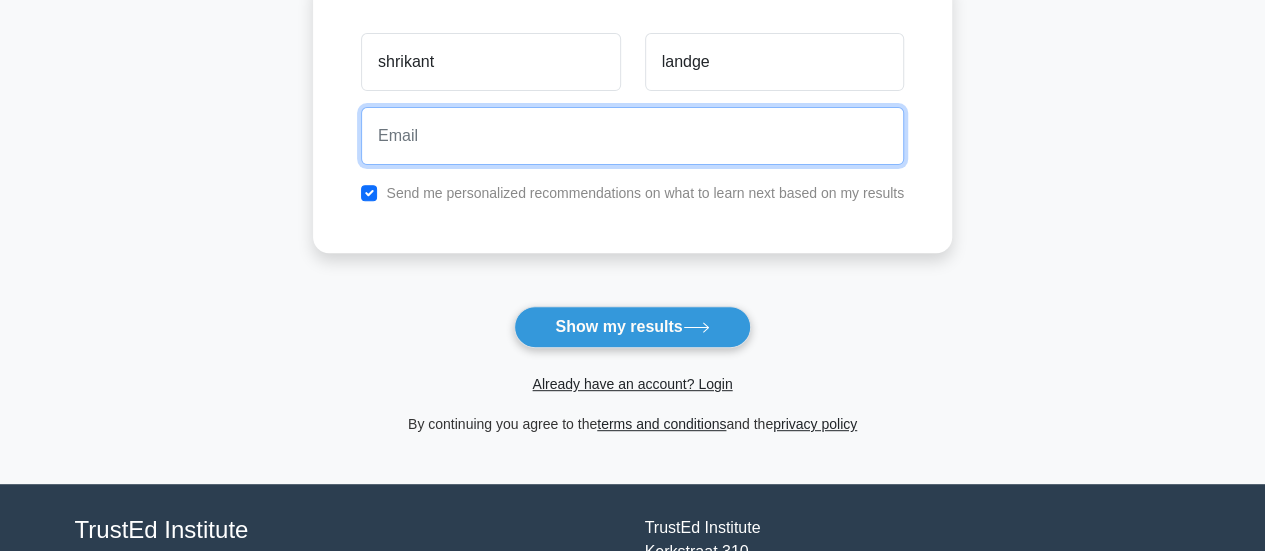 click at bounding box center [632, 136] 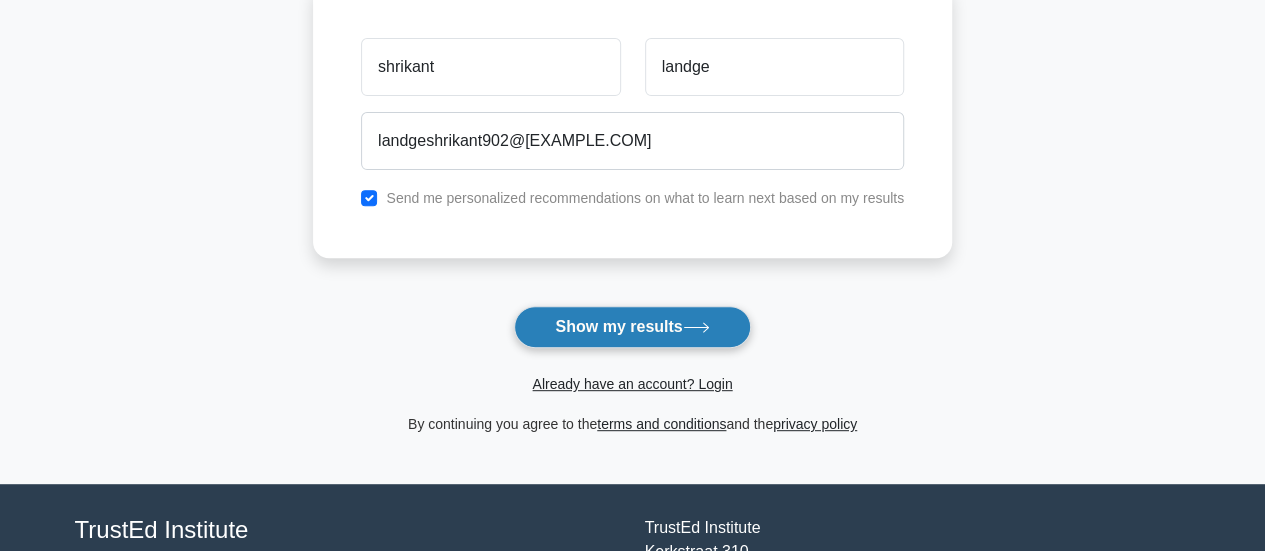 click on "Show my results" at bounding box center [632, 327] 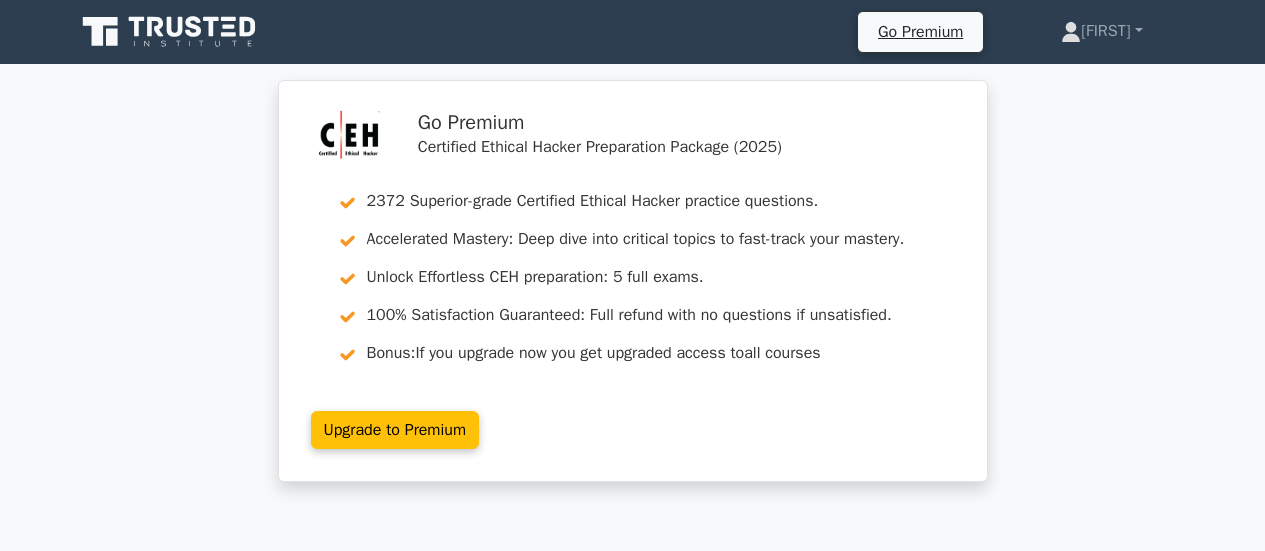 scroll, scrollTop: 0, scrollLeft: 0, axis: both 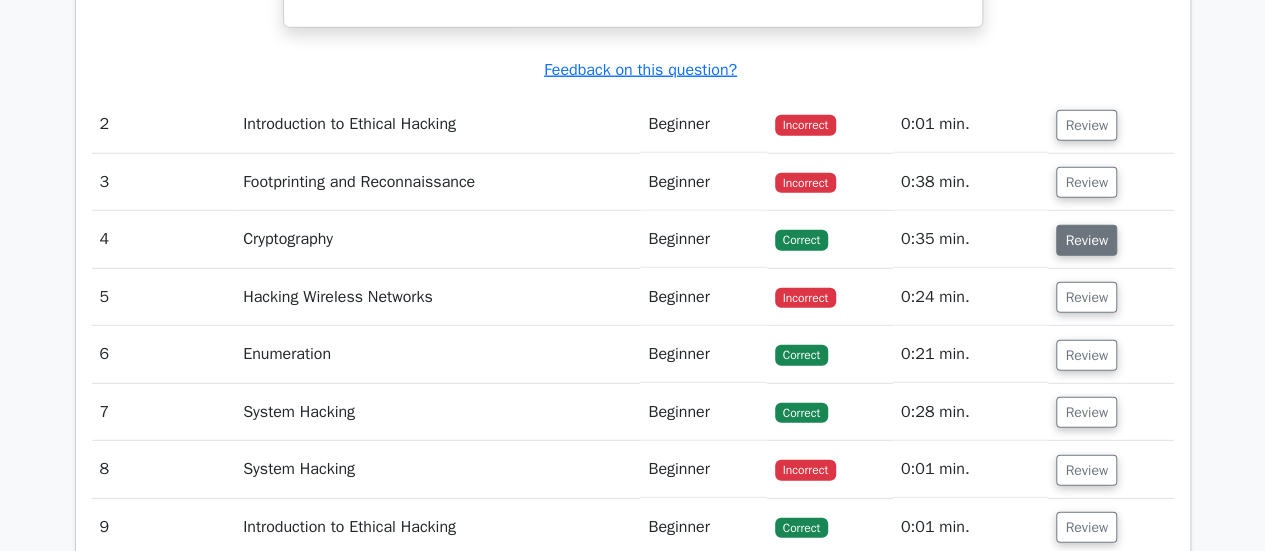 click on "Review" at bounding box center [1086, 240] 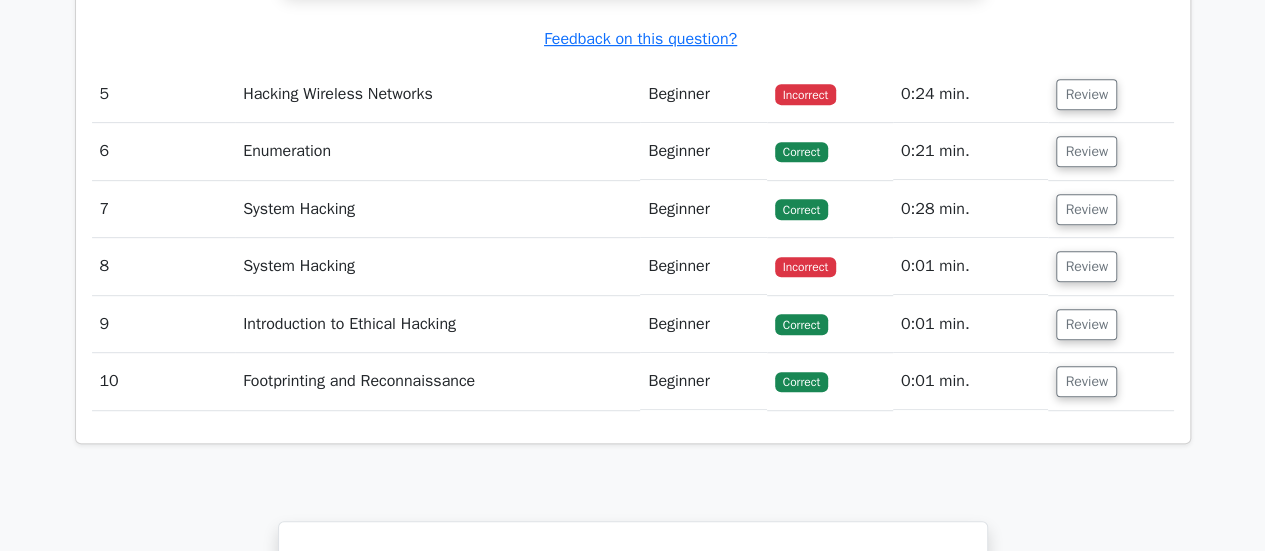 scroll, scrollTop: 4200, scrollLeft: 0, axis: vertical 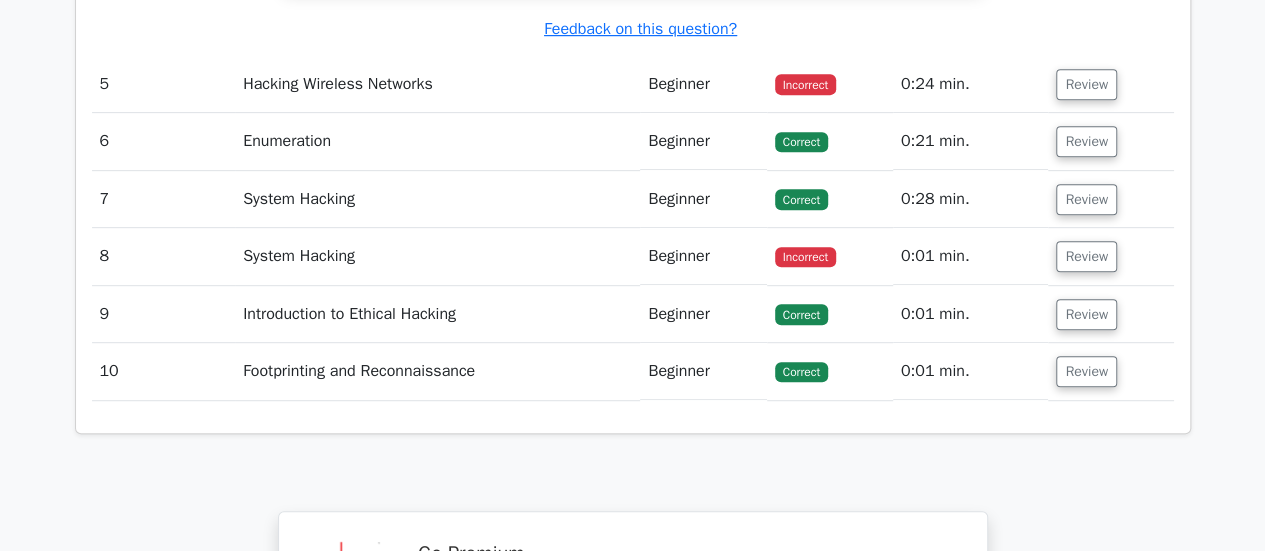 click on "Correct" at bounding box center [801, 142] 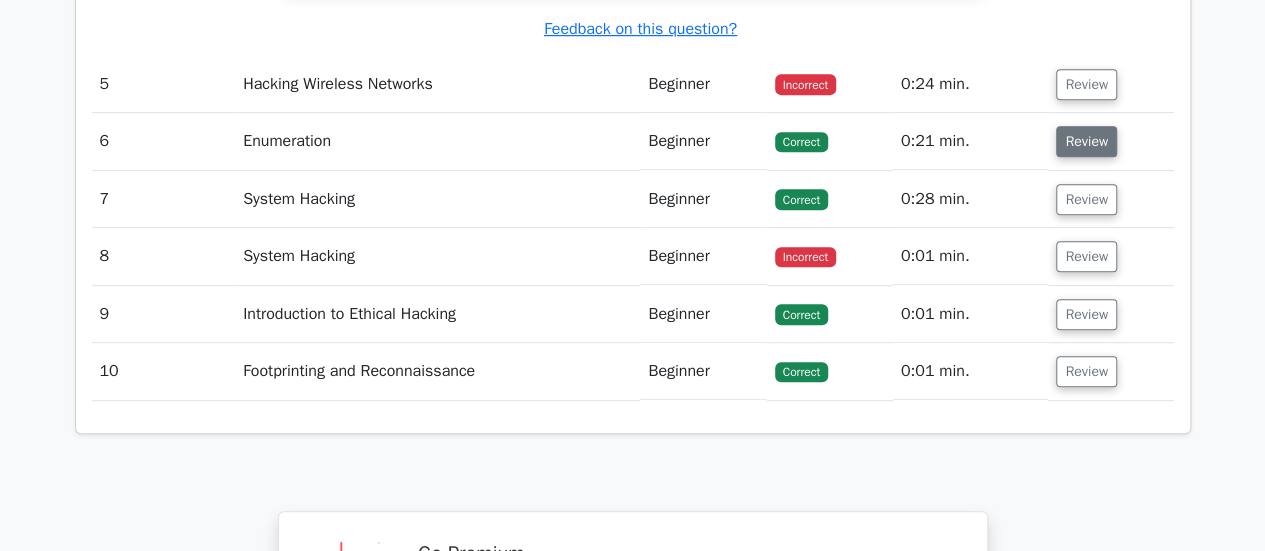 click on "Review" at bounding box center [1086, 141] 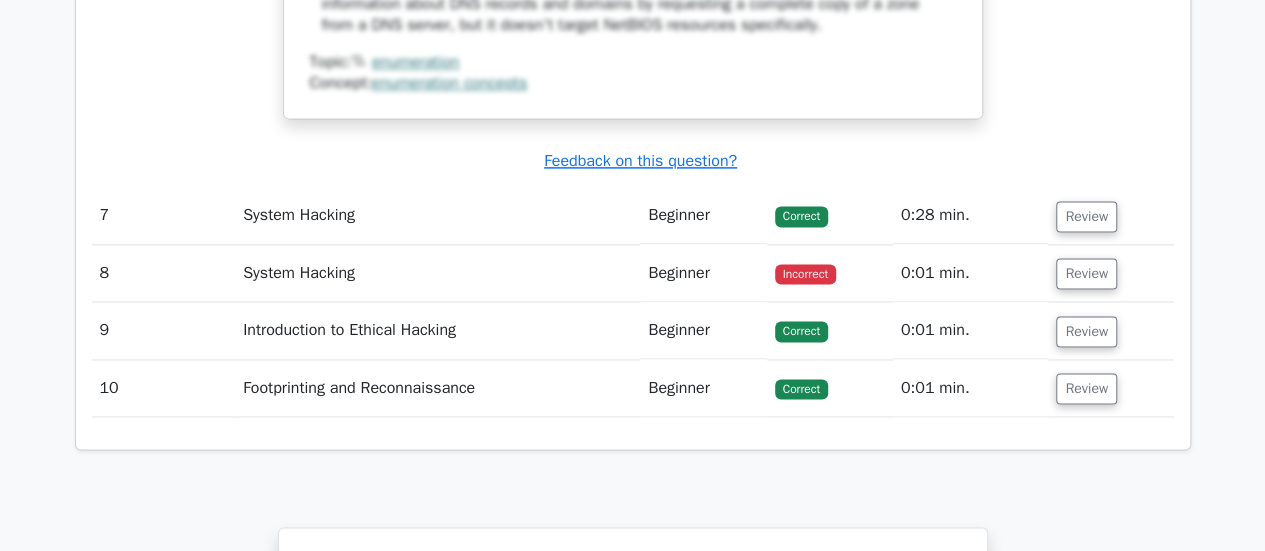 scroll, scrollTop: 5200, scrollLeft: 0, axis: vertical 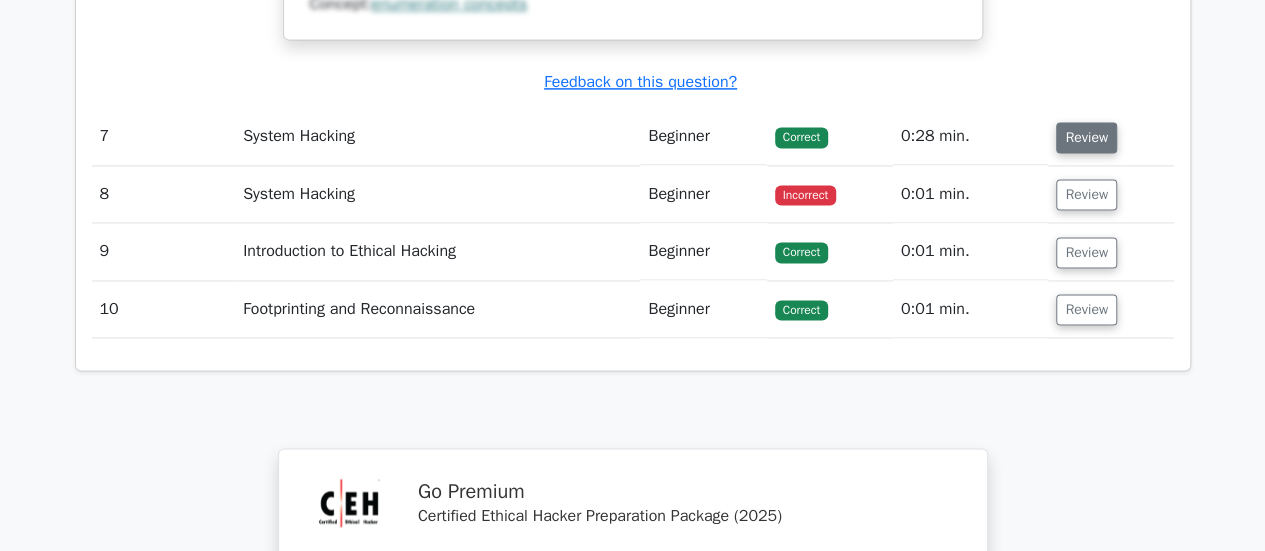 click on "Review" at bounding box center [1086, 137] 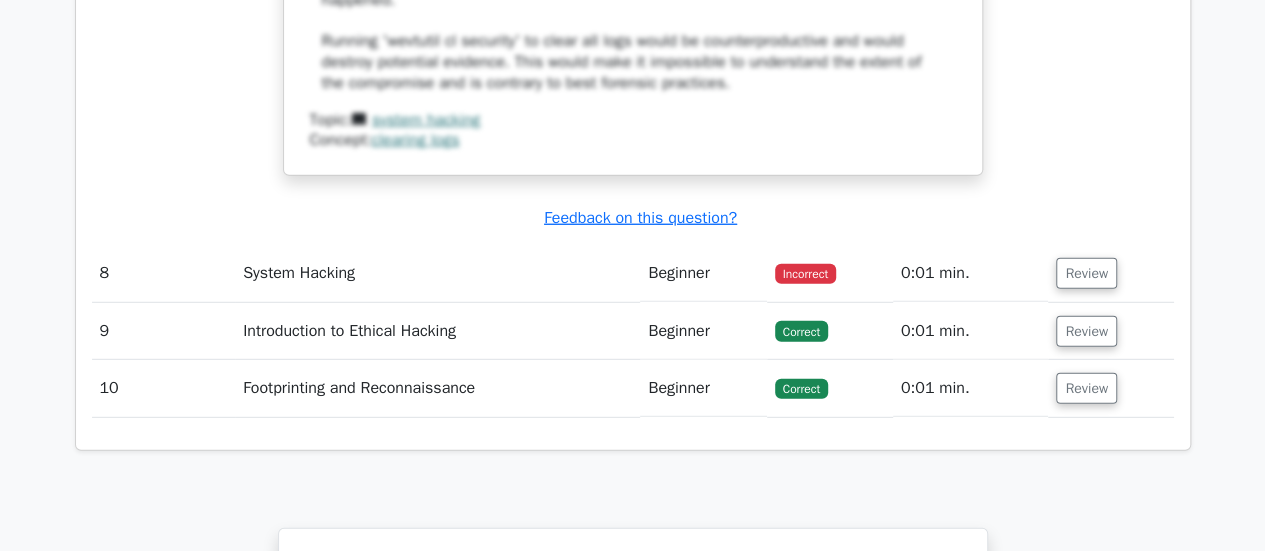 scroll, scrollTop: 6500, scrollLeft: 0, axis: vertical 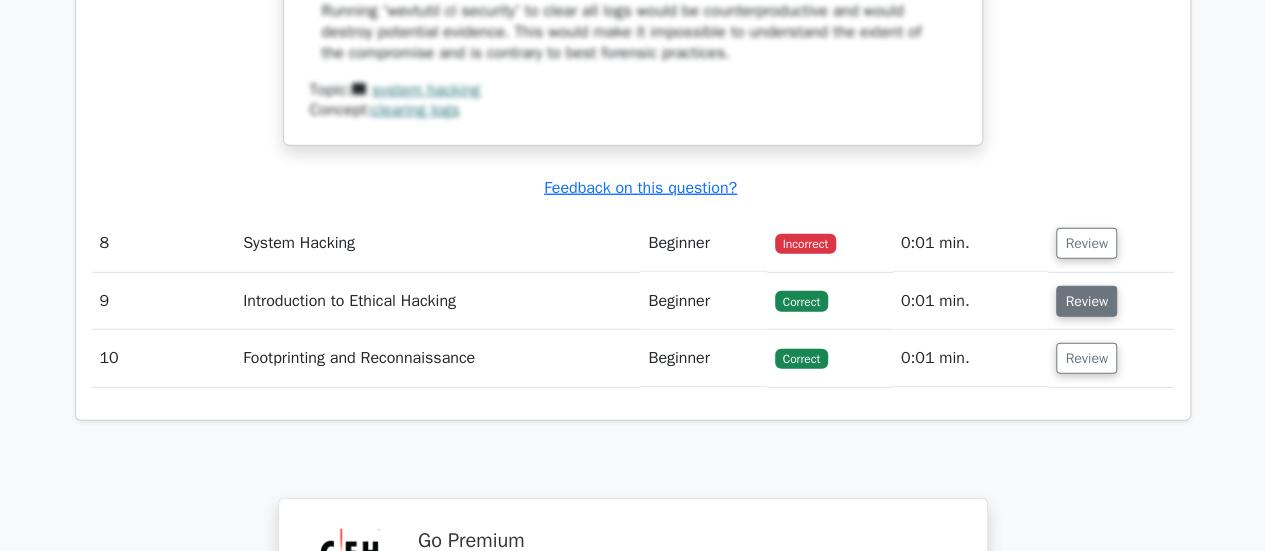 click on "Review" at bounding box center [1086, 301] 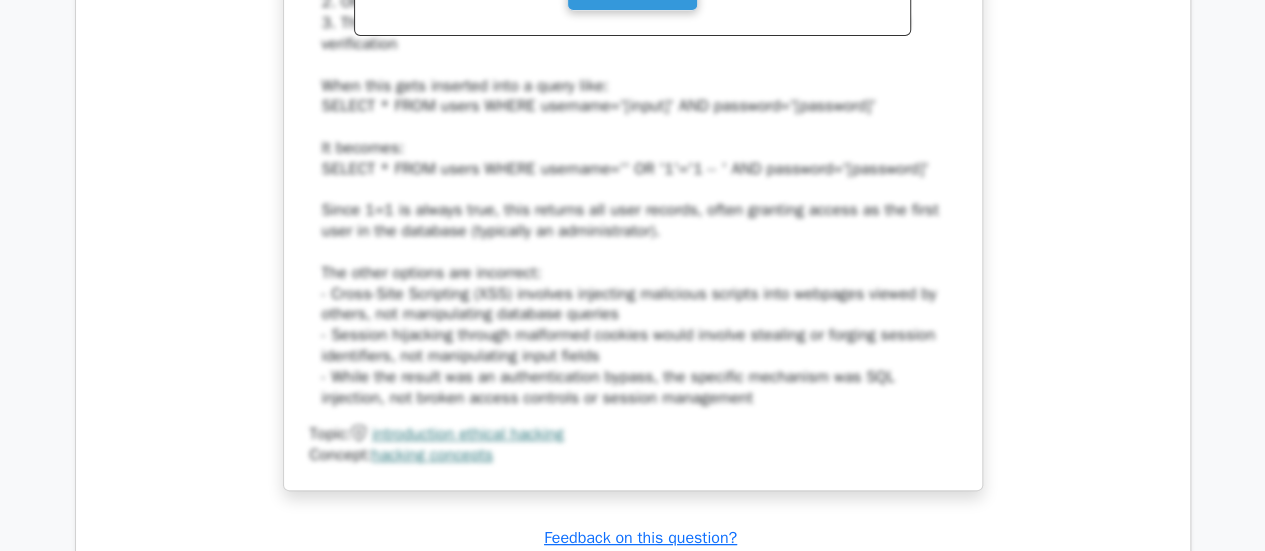 scroll, scrollTop: 8000, scrollLeft: 0, axis: vertical 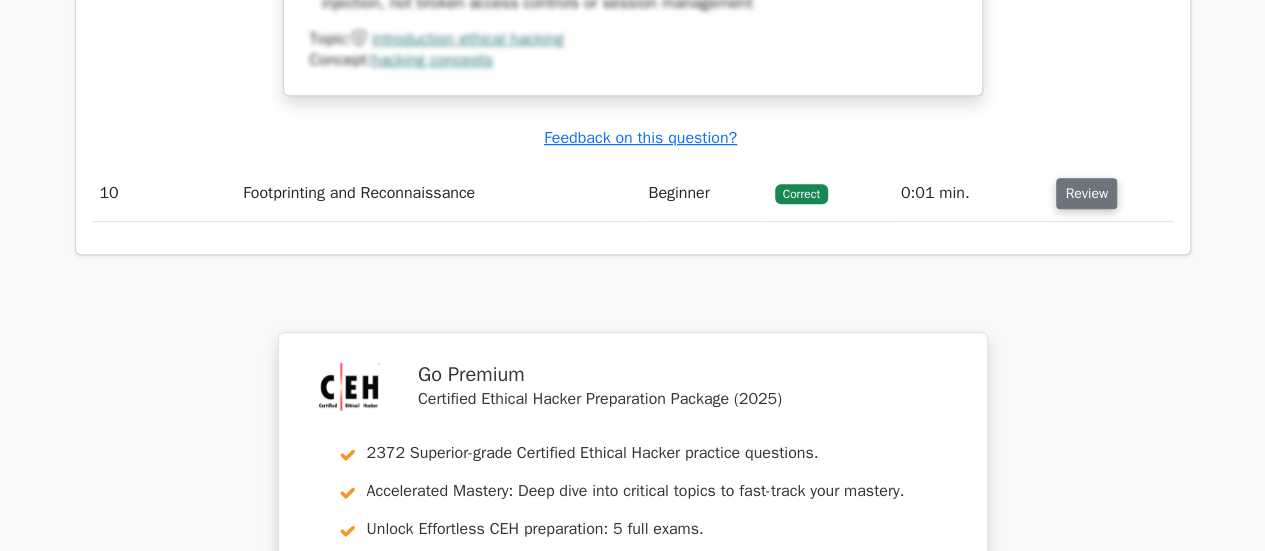 click on "Review" at bounding box center (1086, 193) 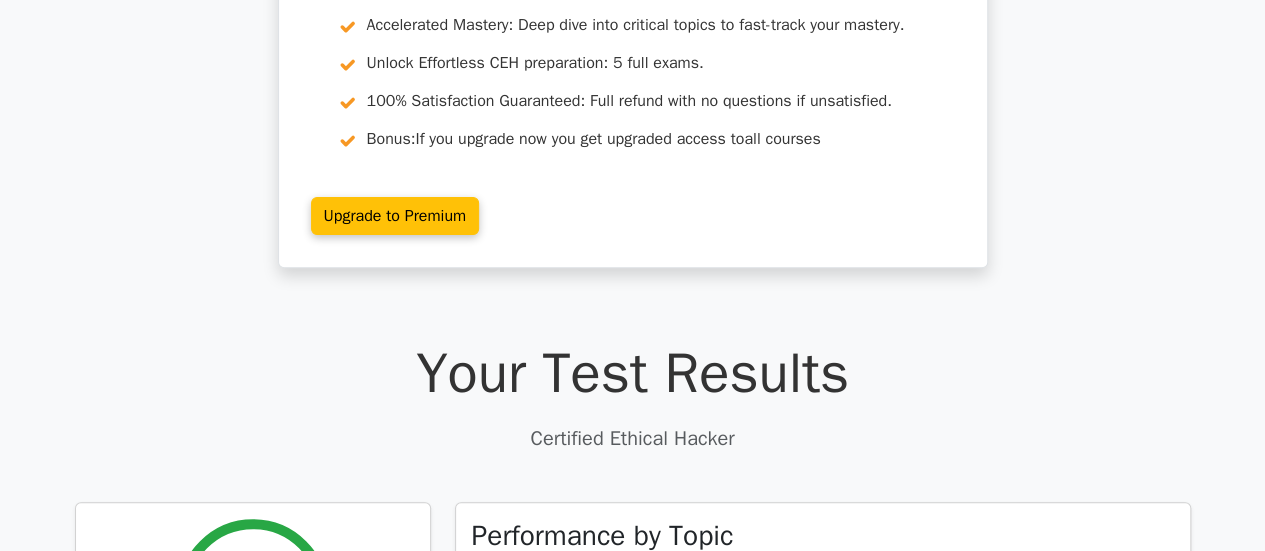 scroll, scrollTop: 0, scrollLeft: 0, axis: both 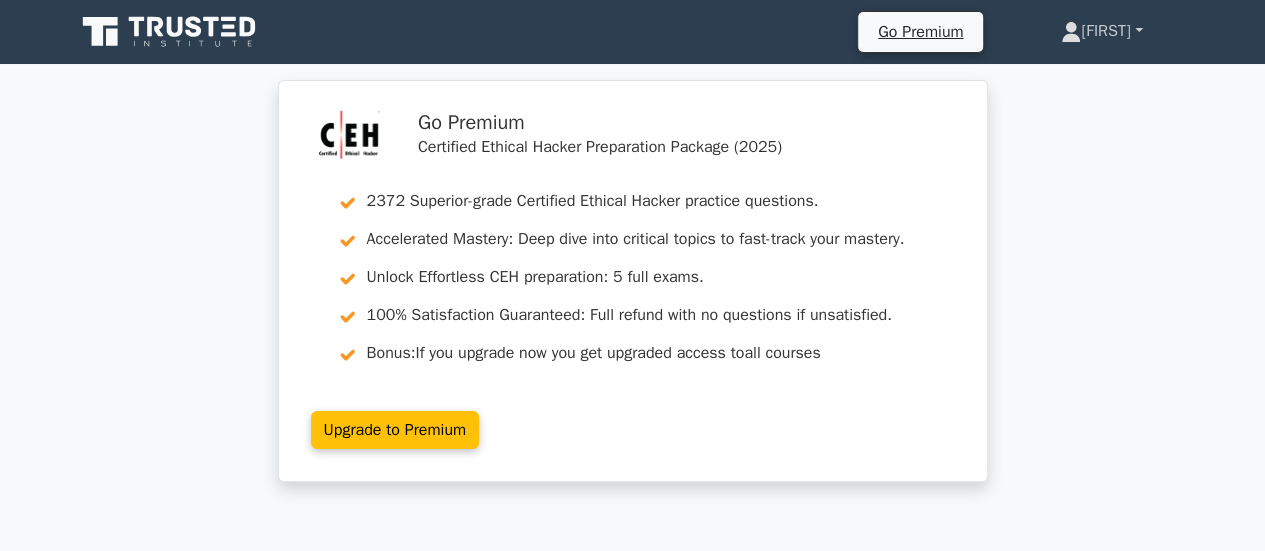click on "[FIRST]" at bounding box center [1101, 31] 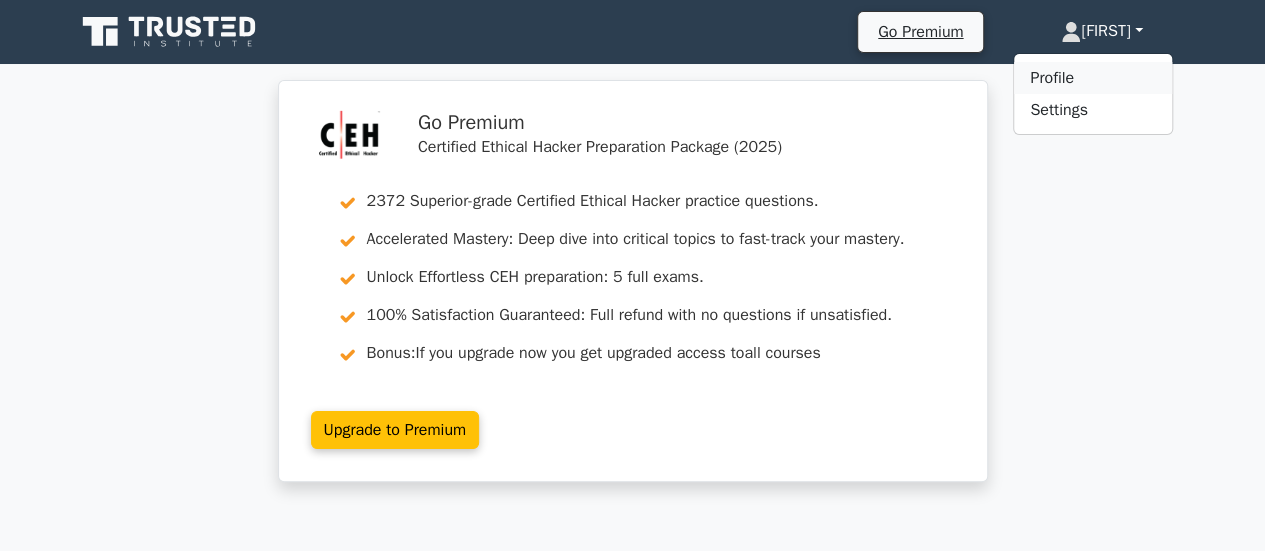 click on "Profile" at bounding box center (1093, 78) 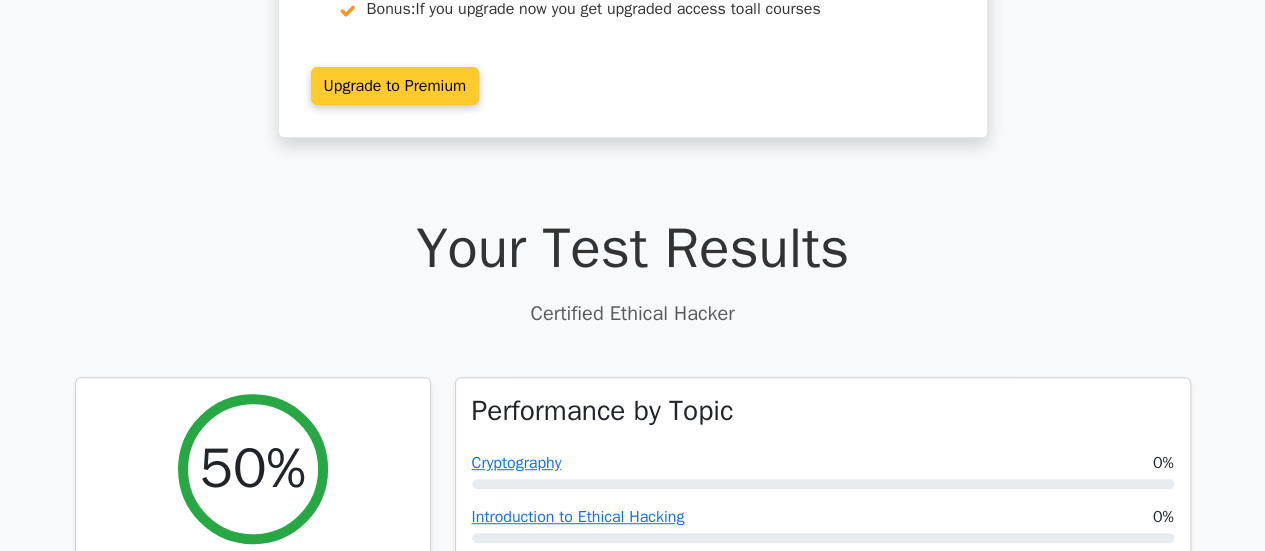 scroll, scrollTop: 600, scrollLeft: 0, axis: vertical 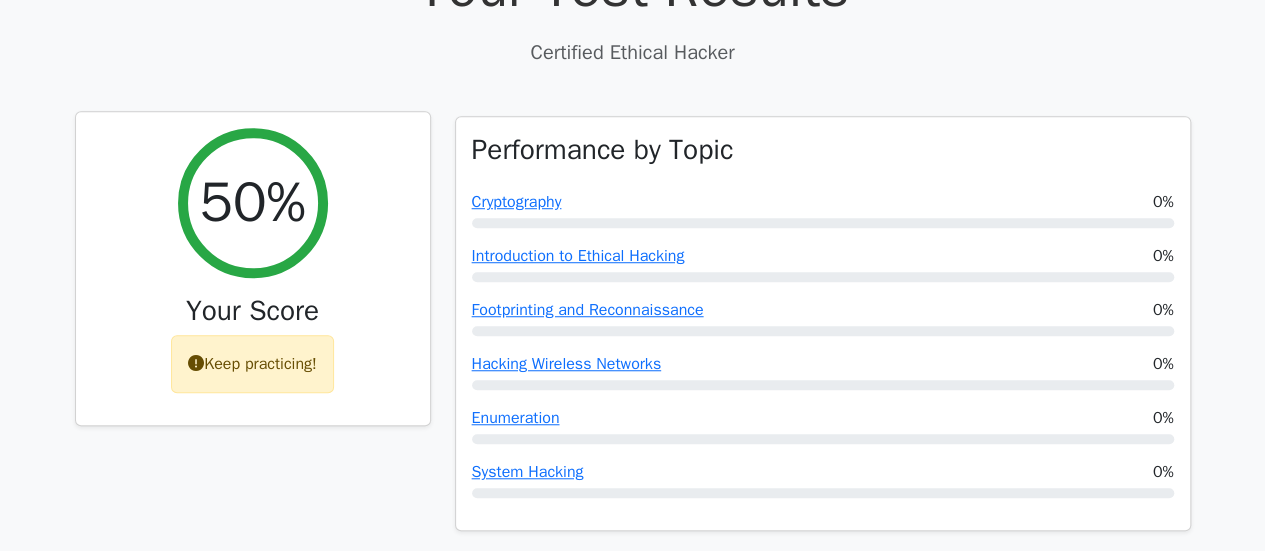 click on "Keep practicing!" at bounding box center [252, 364] 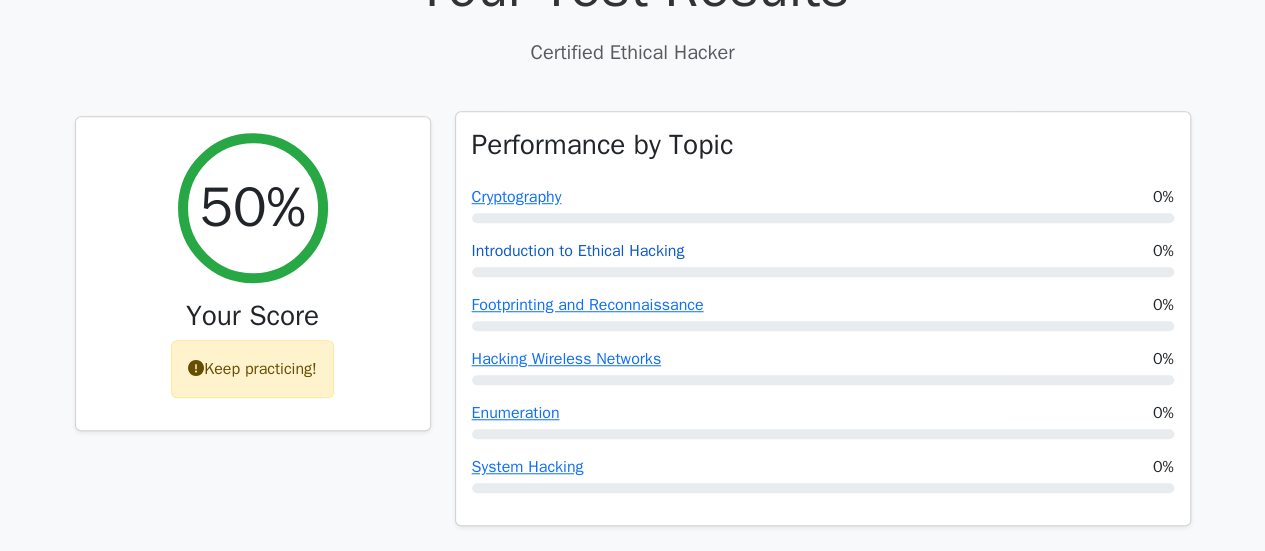 click on "Introduction to Ethical Hacking" at bounding box center (578, 251) 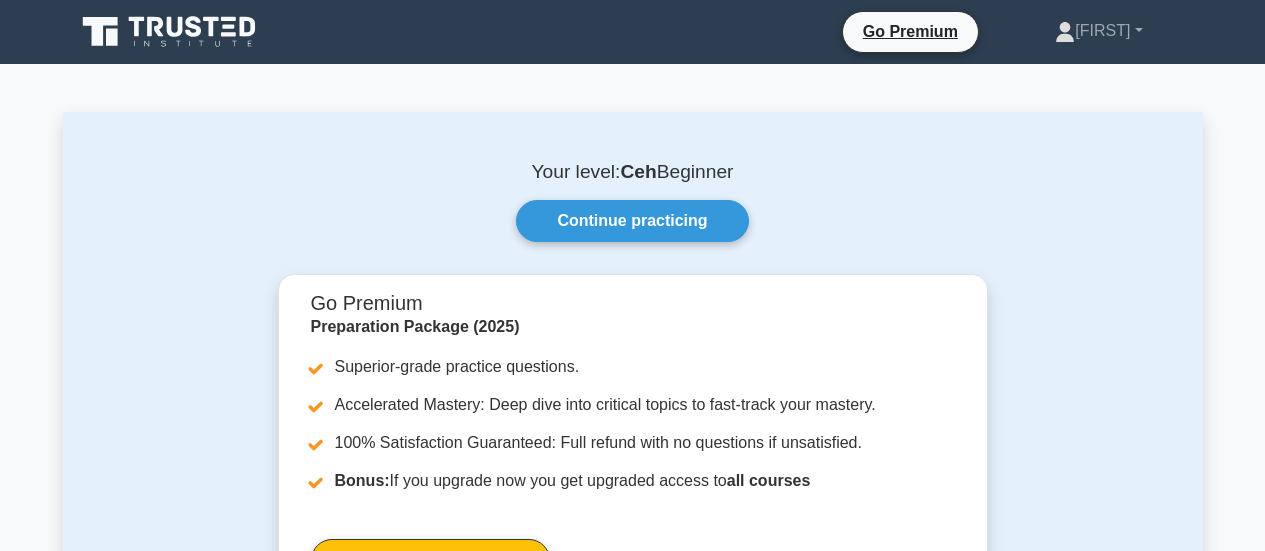 scroll, scrollTop: 0, scrollLeft: 0, axis: both 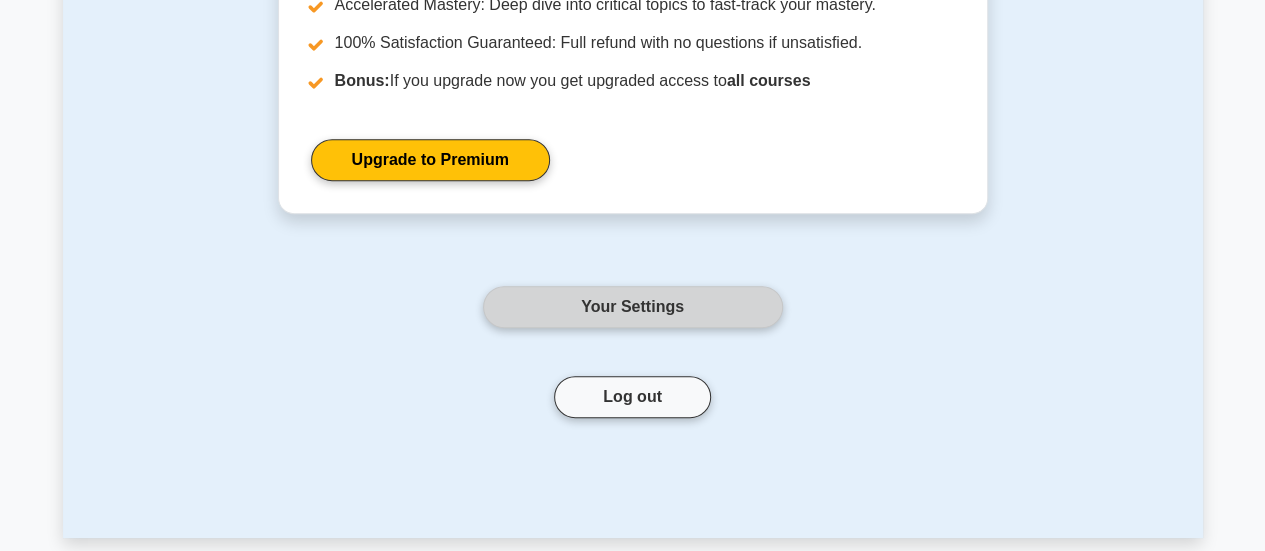 click on "Your Settings" at bounding box center [633, 307] 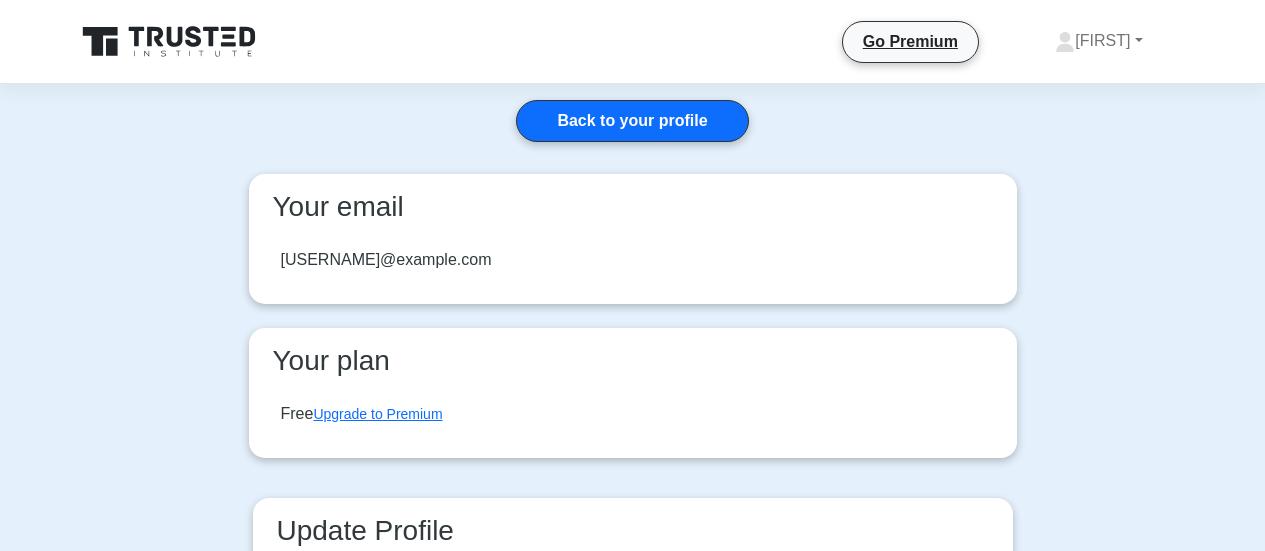 scroll, scrollTop: 0, scrollLeft: 0, axis: both 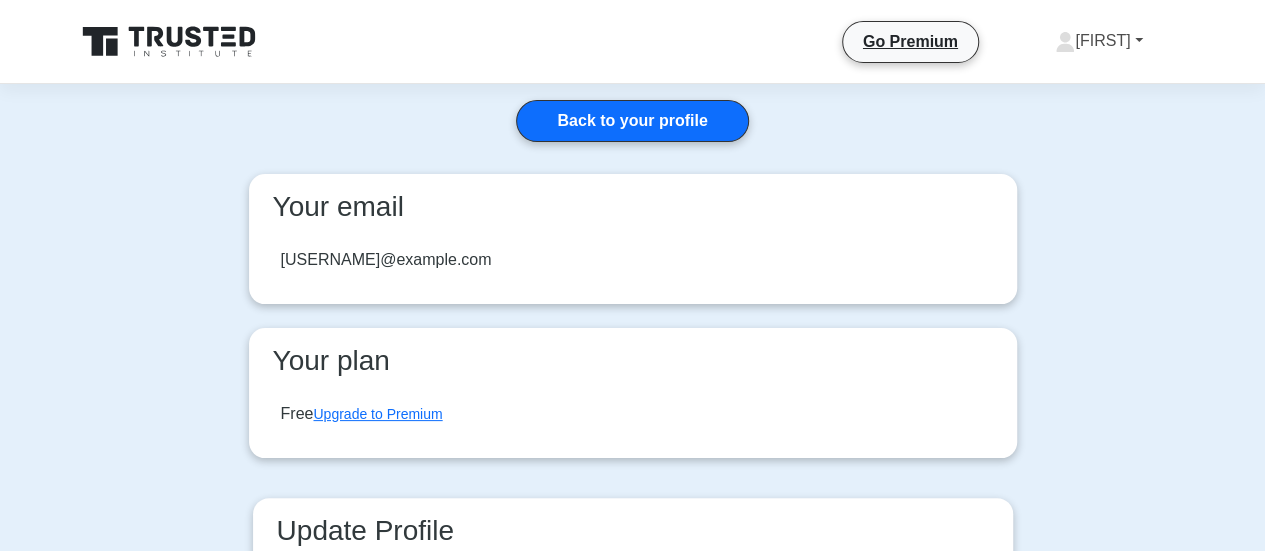click on "[FIRST]" at bounding box center [1098, 41] 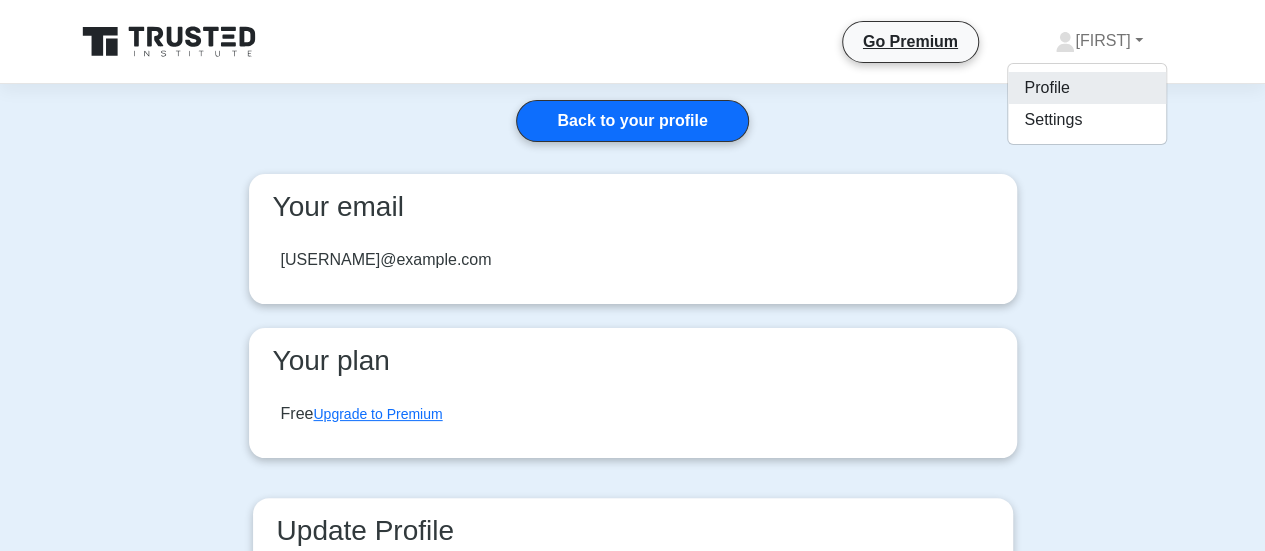 click on "Profile" at bounding box center [1087, 88] 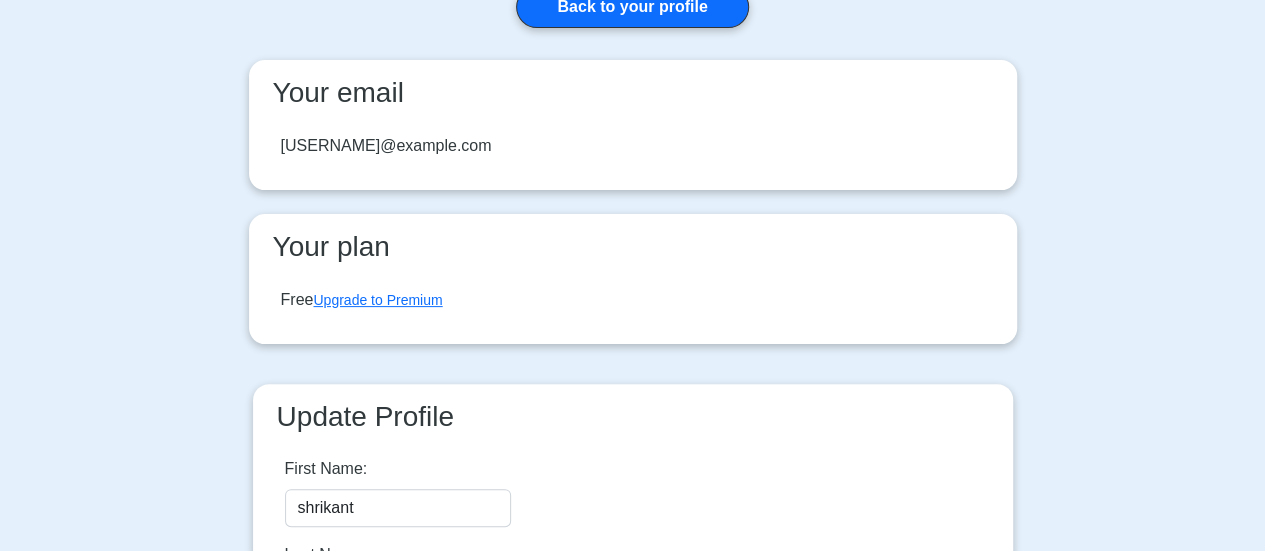 scroll, scrollTop: 300, scrollLeft: 0, axis: vertical 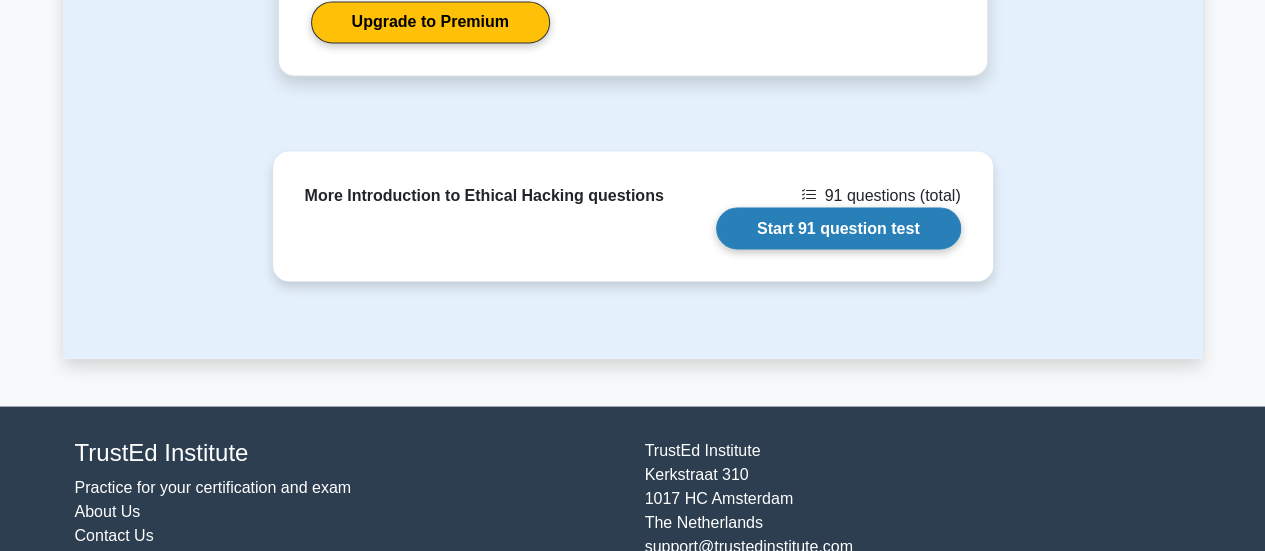click on "Start 91 question test" at bounding box center (838, 228) 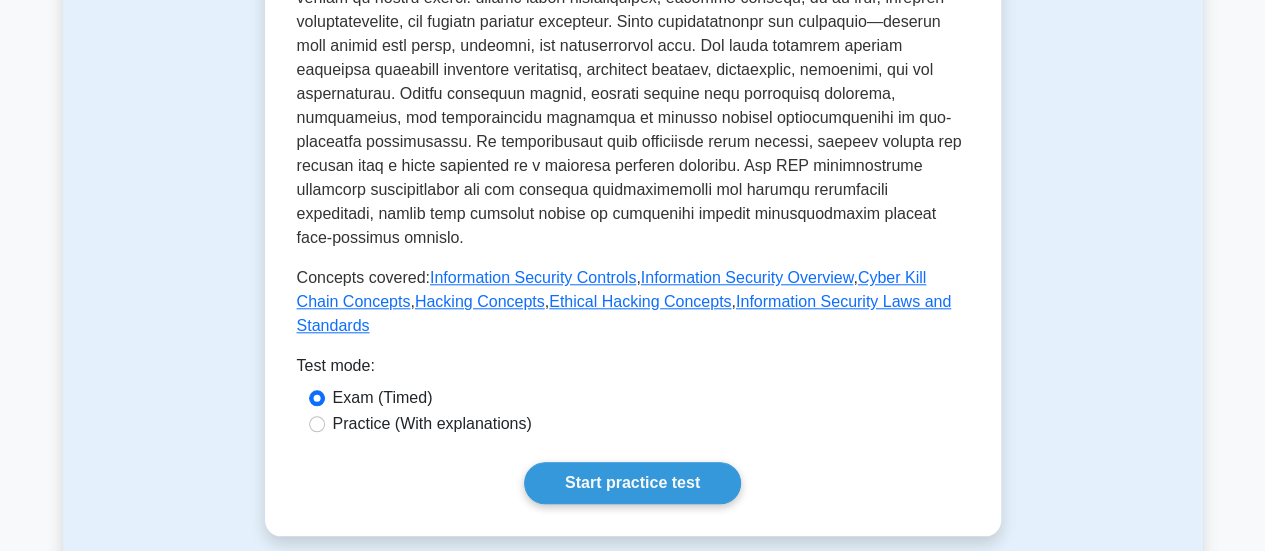 scroll, scrollTop: 0, scrollLeft: 0, axis: both 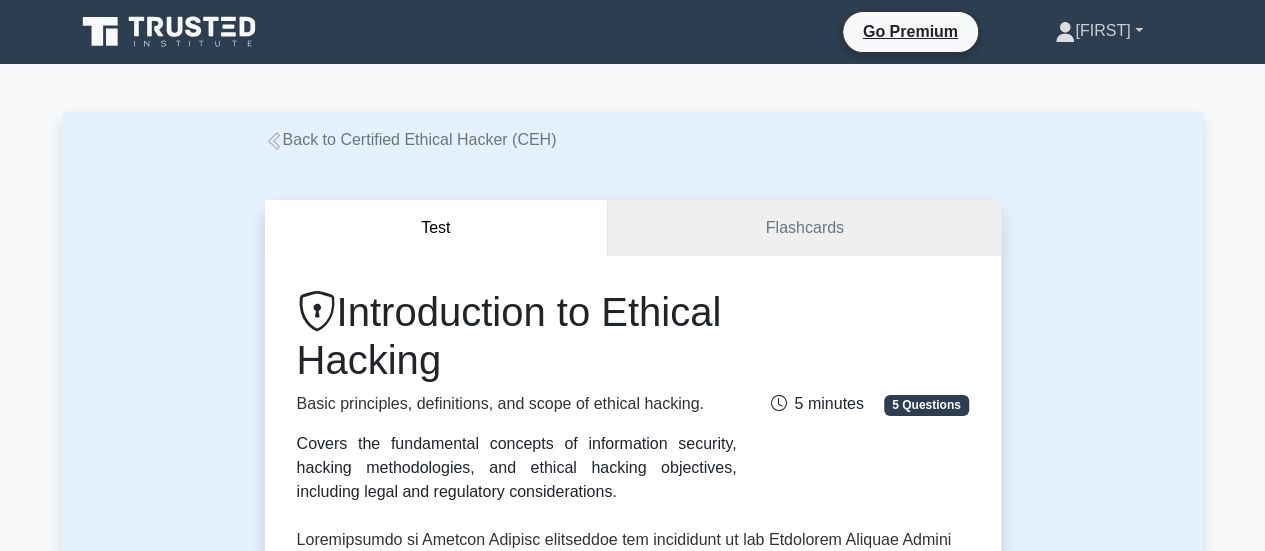 click on "Go Premium
[FIRST]
Profile
Settings" at bounding box center (1016, 32) 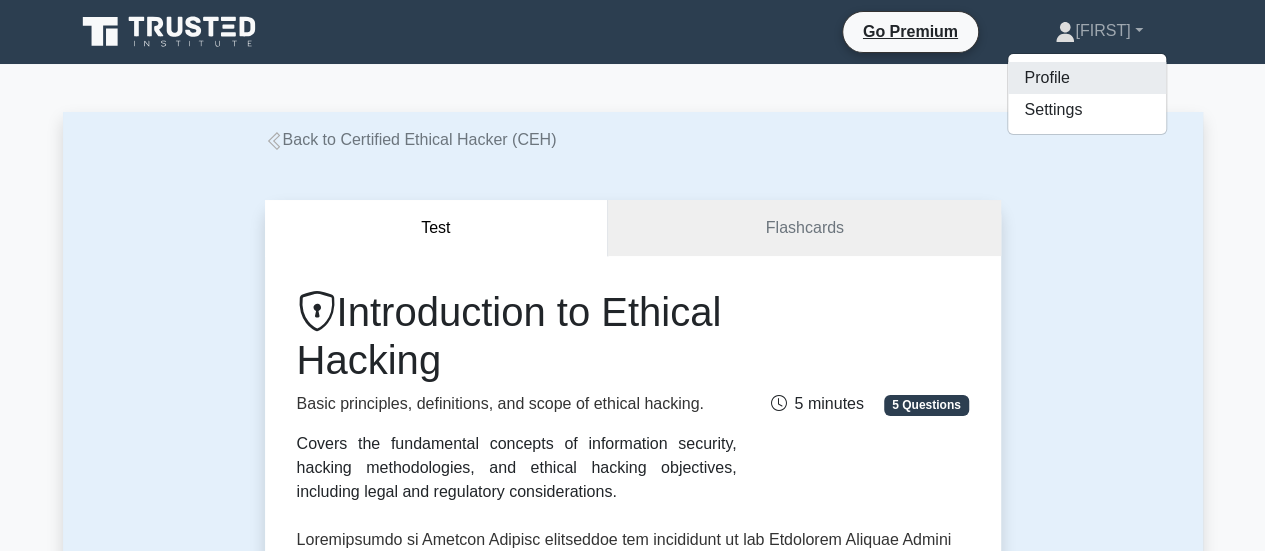 click on "Profile" at bounding box center (1087, 78) 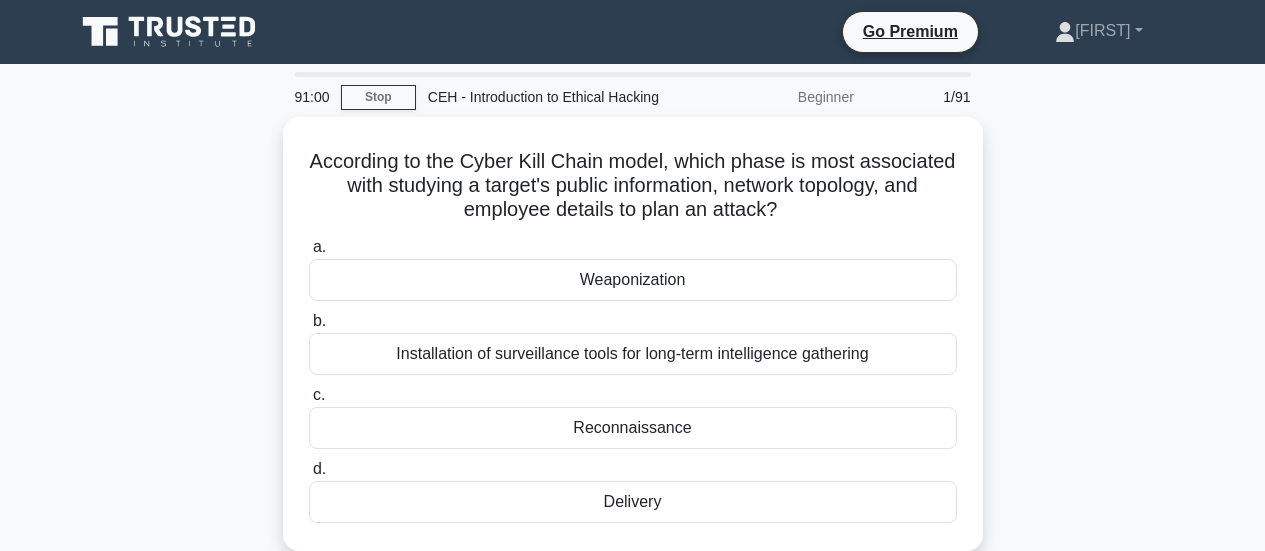 scroll, scrollTop: 0, scrollLeft: 0, axis: both 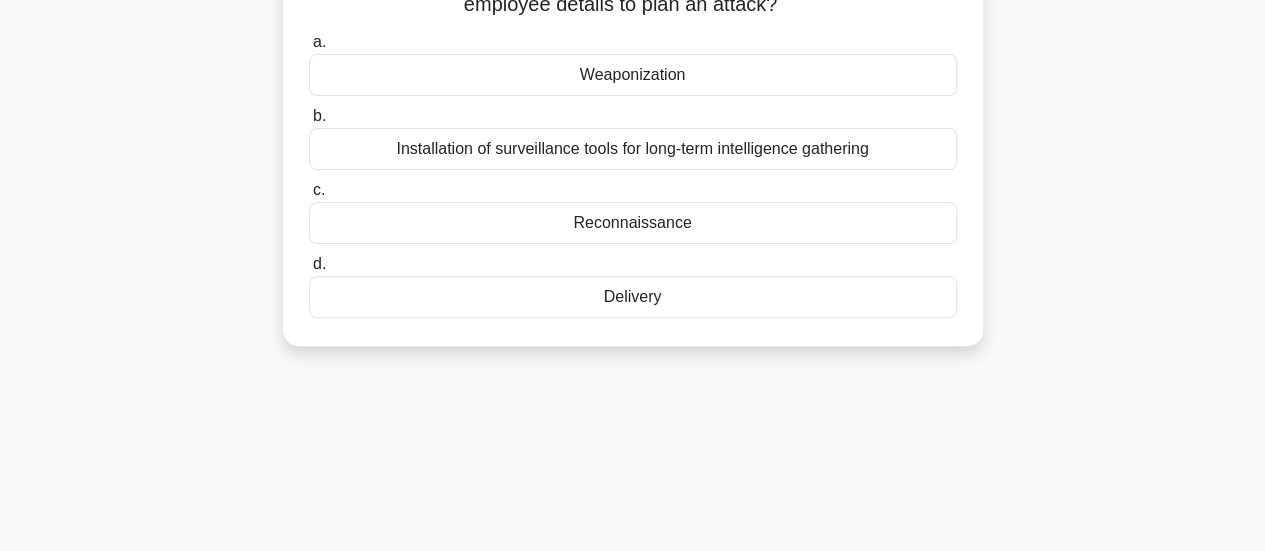 click on "Reconnaissance" at bounding box center [633, 223] 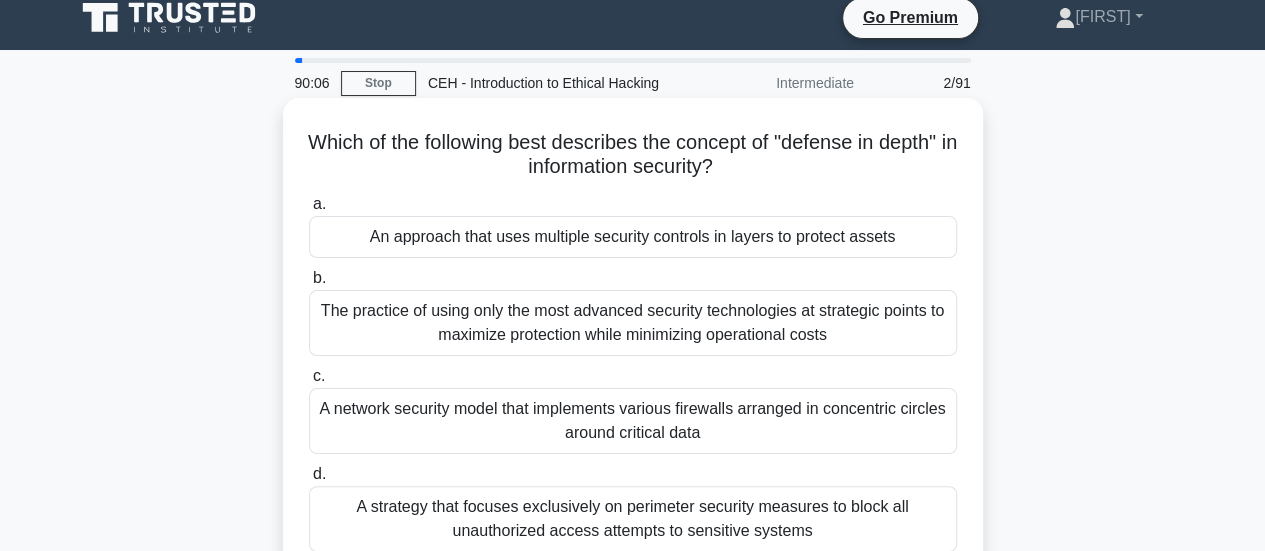 scroll, scrollTop: 0, scrollLeft: 0, axis: both 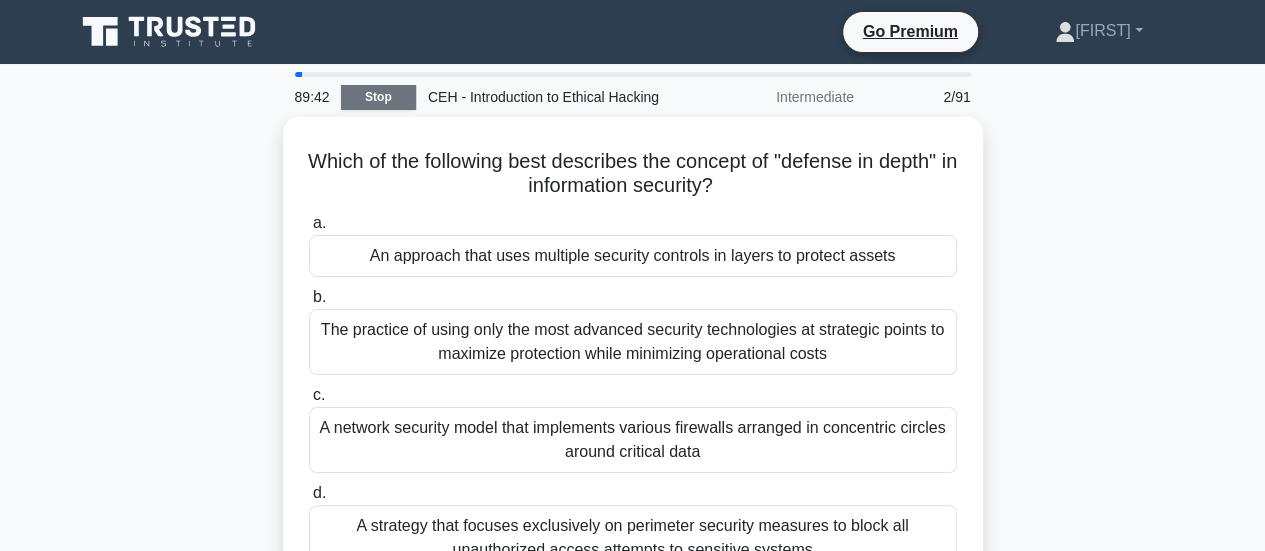 click on "Stop" at bounding box center (378, 97) 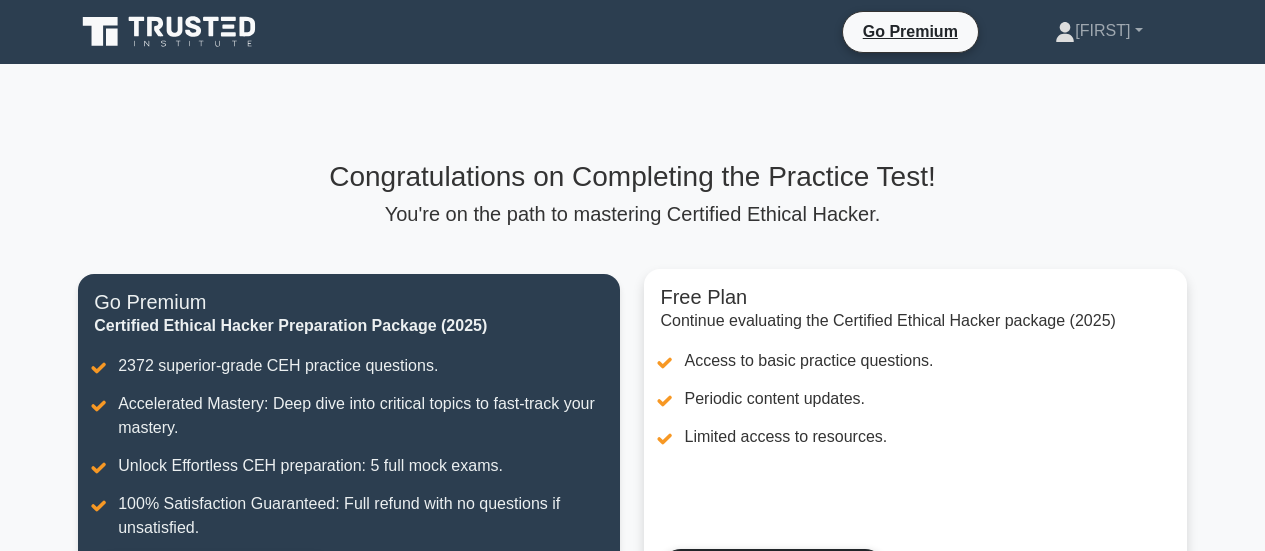 scroll, scrollTop: 0, scrollLeft: 0, axis: both 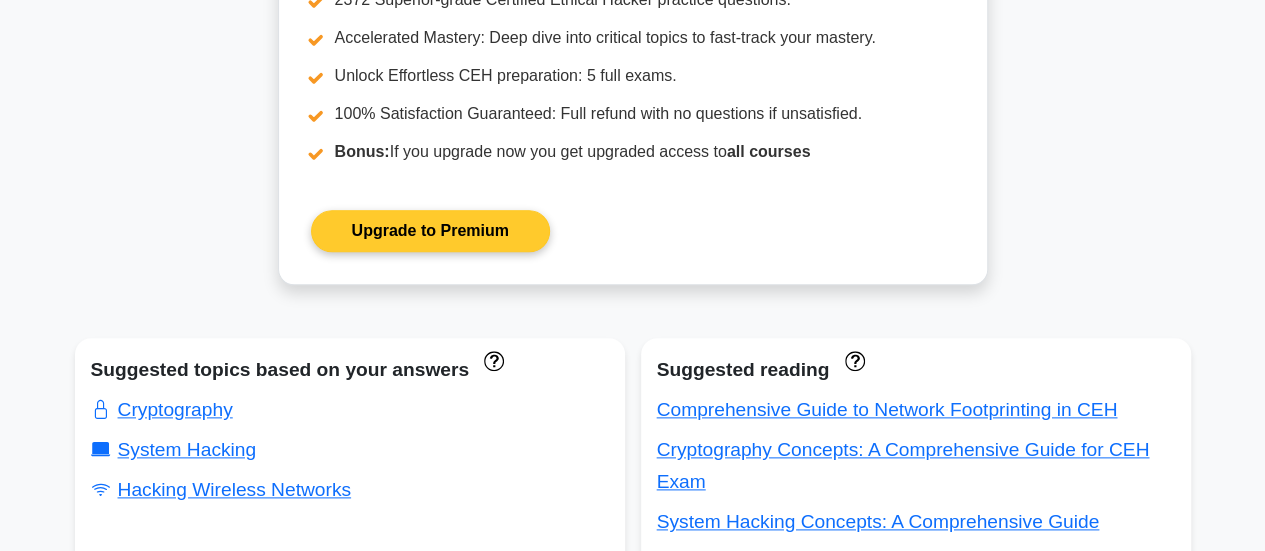 click on "Upgrade to Premium" at bounding box center (430, 231) 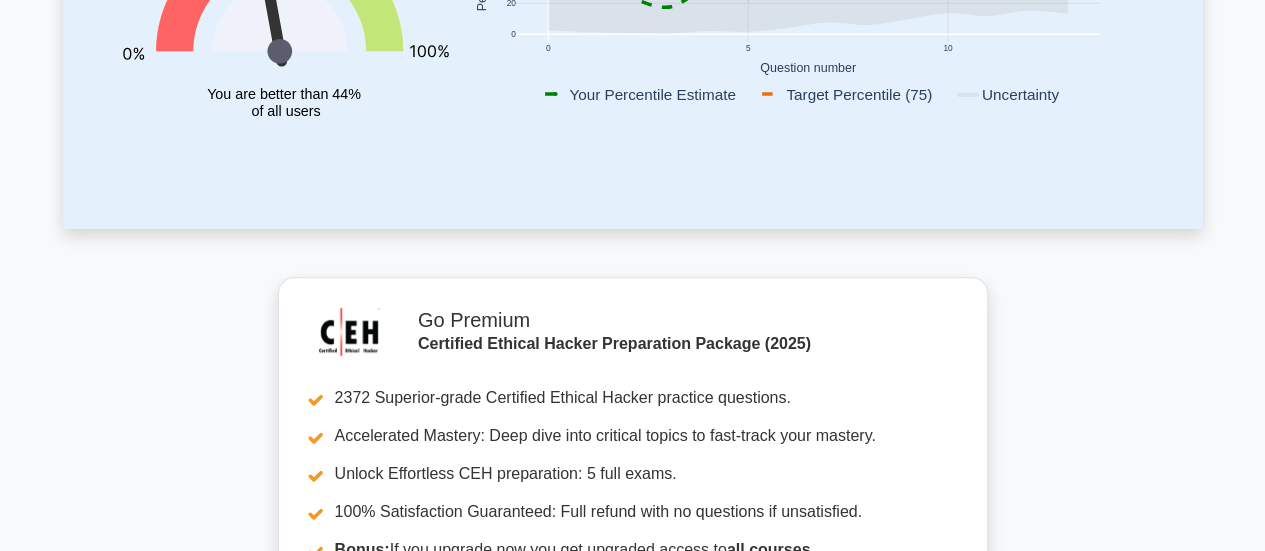 scroll, scrollTop: 300, scrollLeft: 0, axis: vertical 